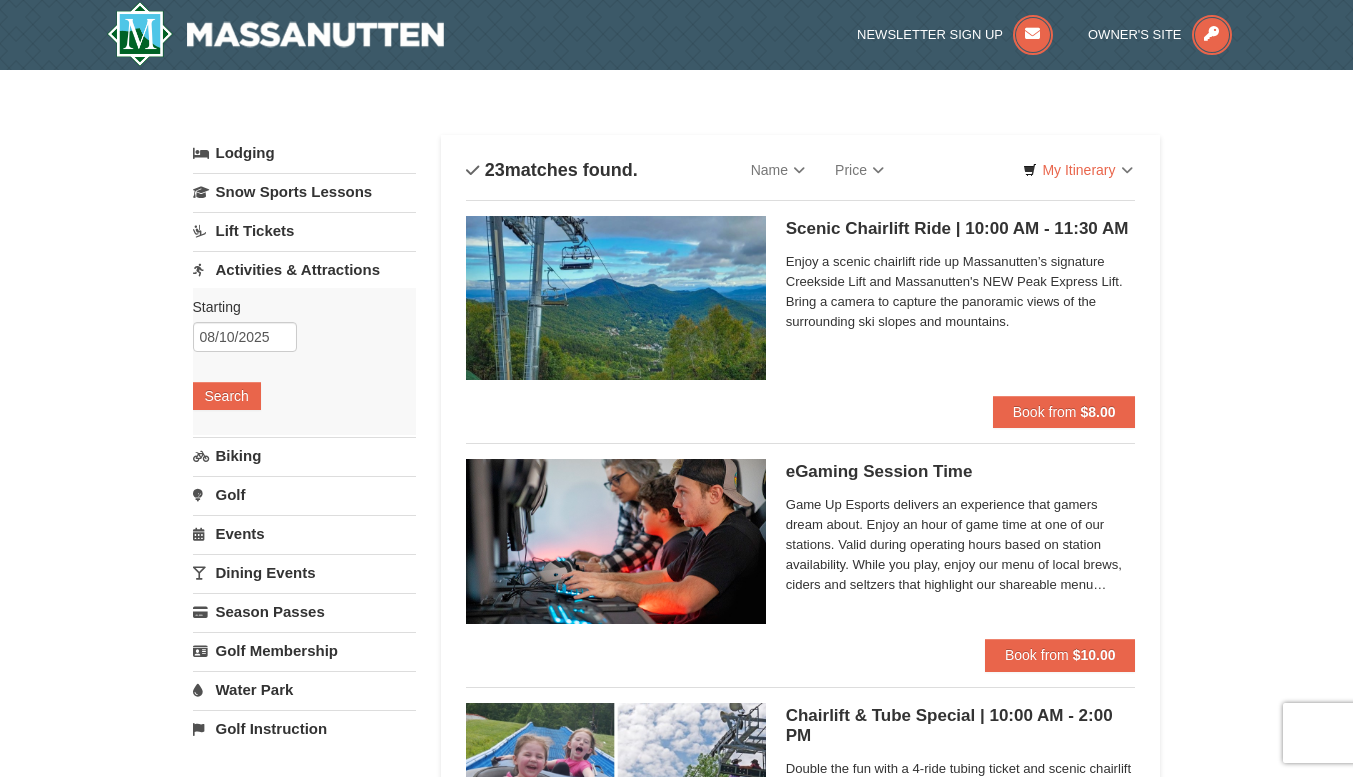scroll, scrollTop: 0, scrollLeft: 0, axis: both 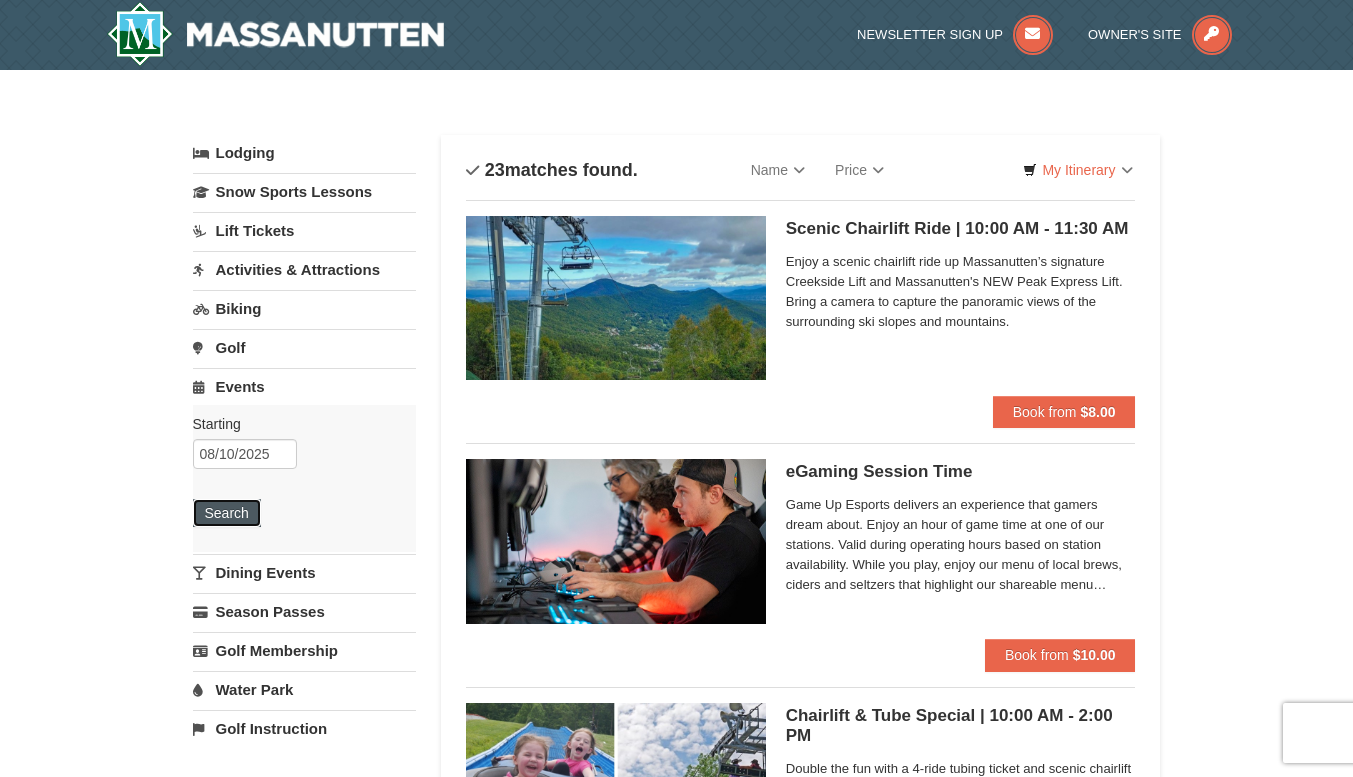 click on "Search" at bounding box center (227, 513) 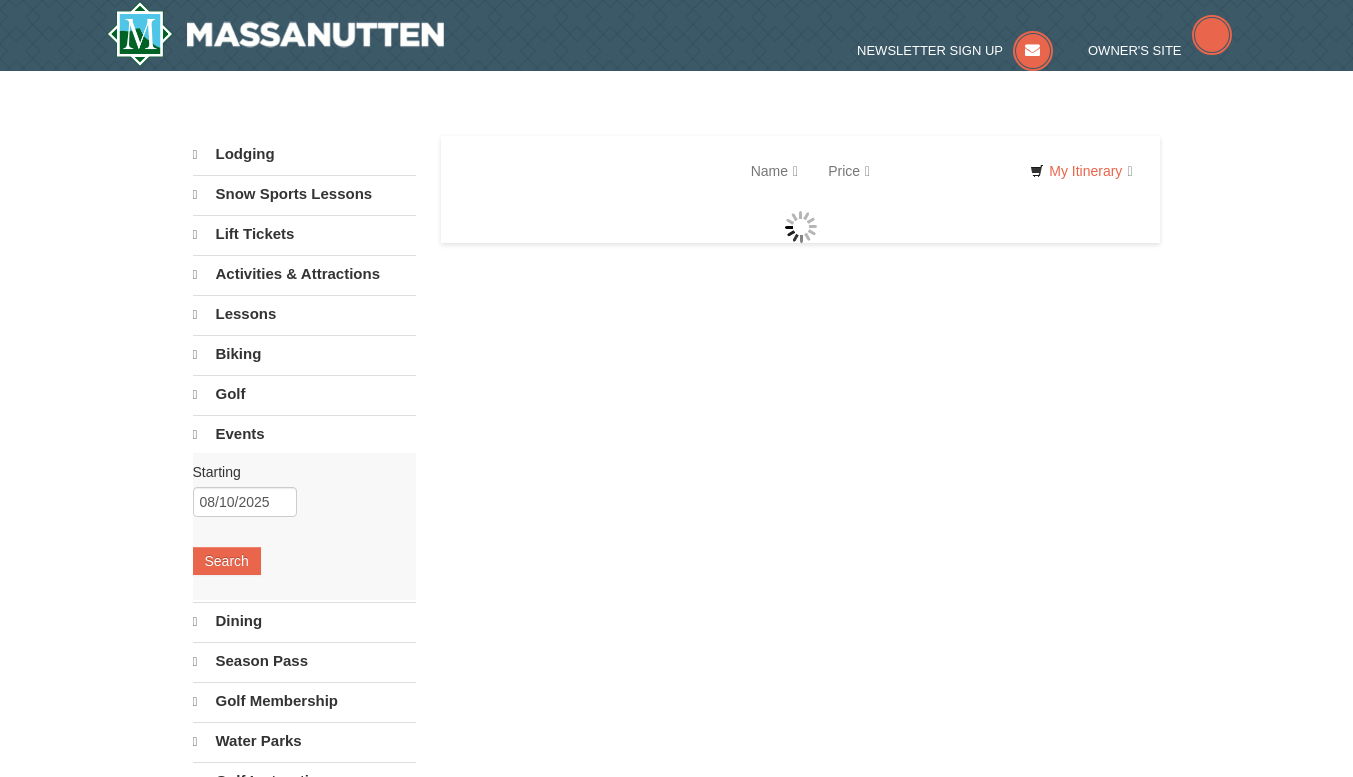 scroll, scrollTop: 0, scrollLeft: 0, axis: both 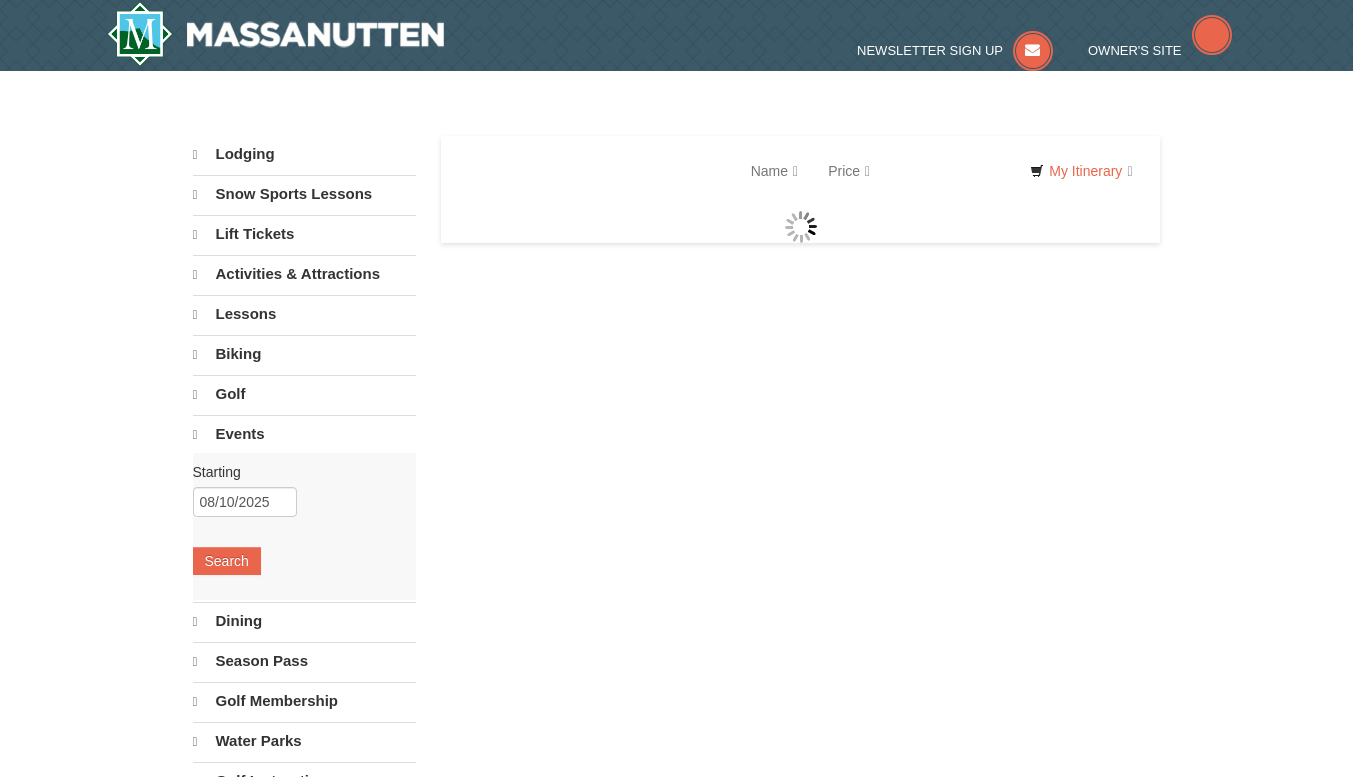 select on "8" 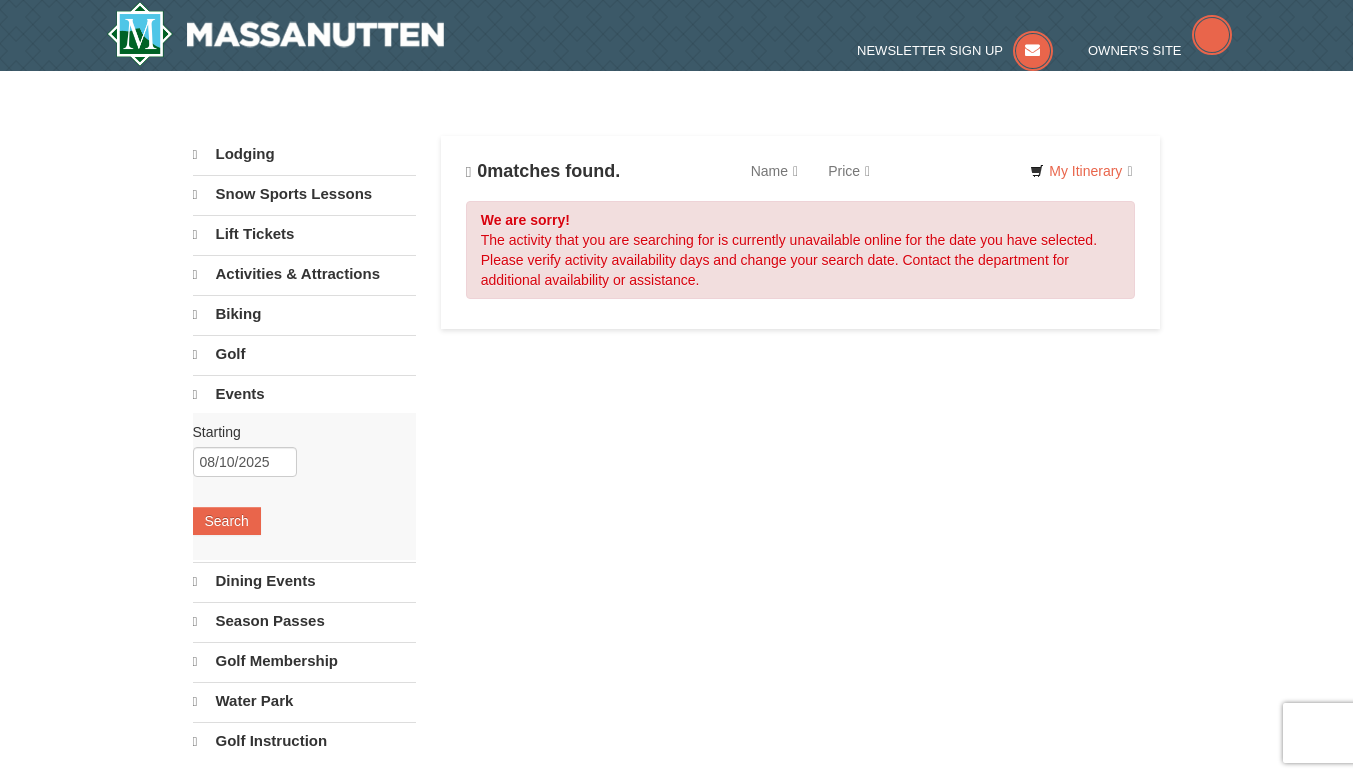 scroll, scrollTop: 0, scrollLeft: 0, axis: both 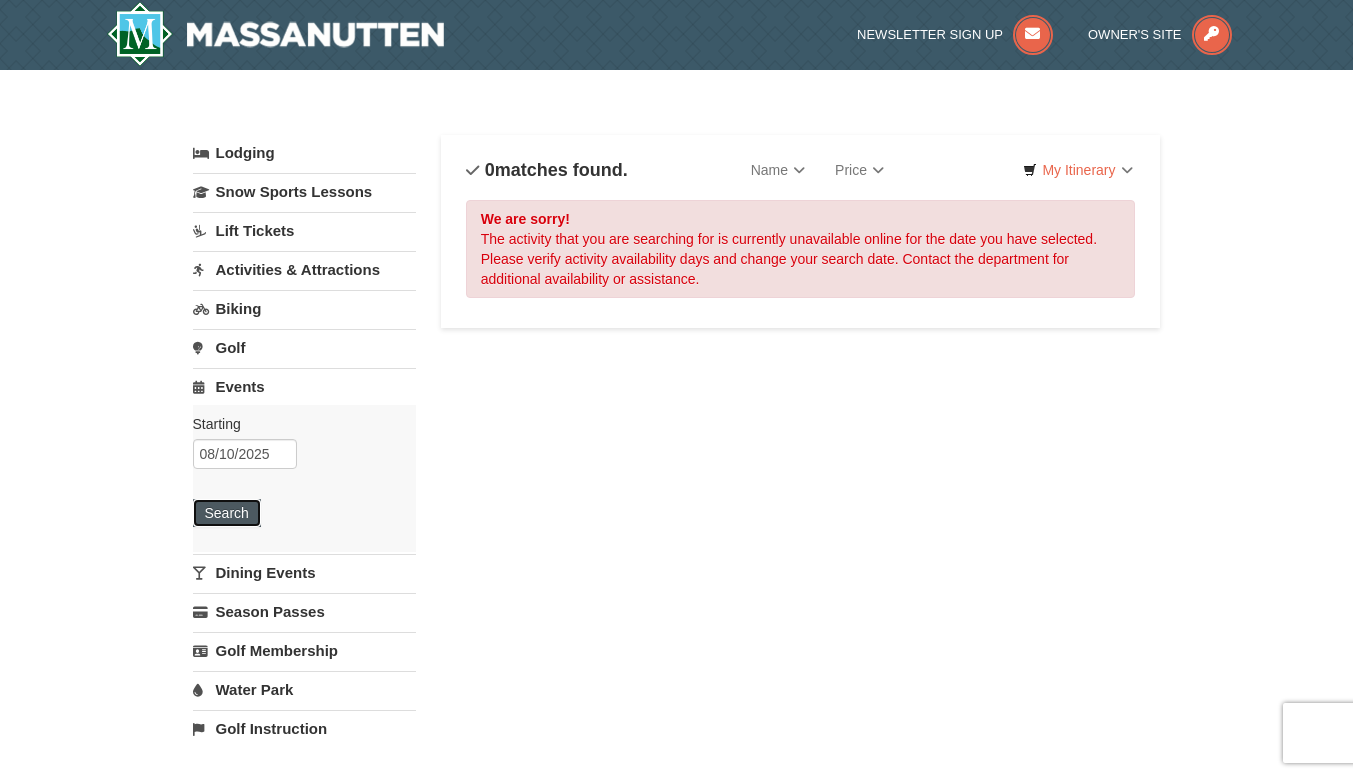 click on "Search" at bounding box center [227, 513] 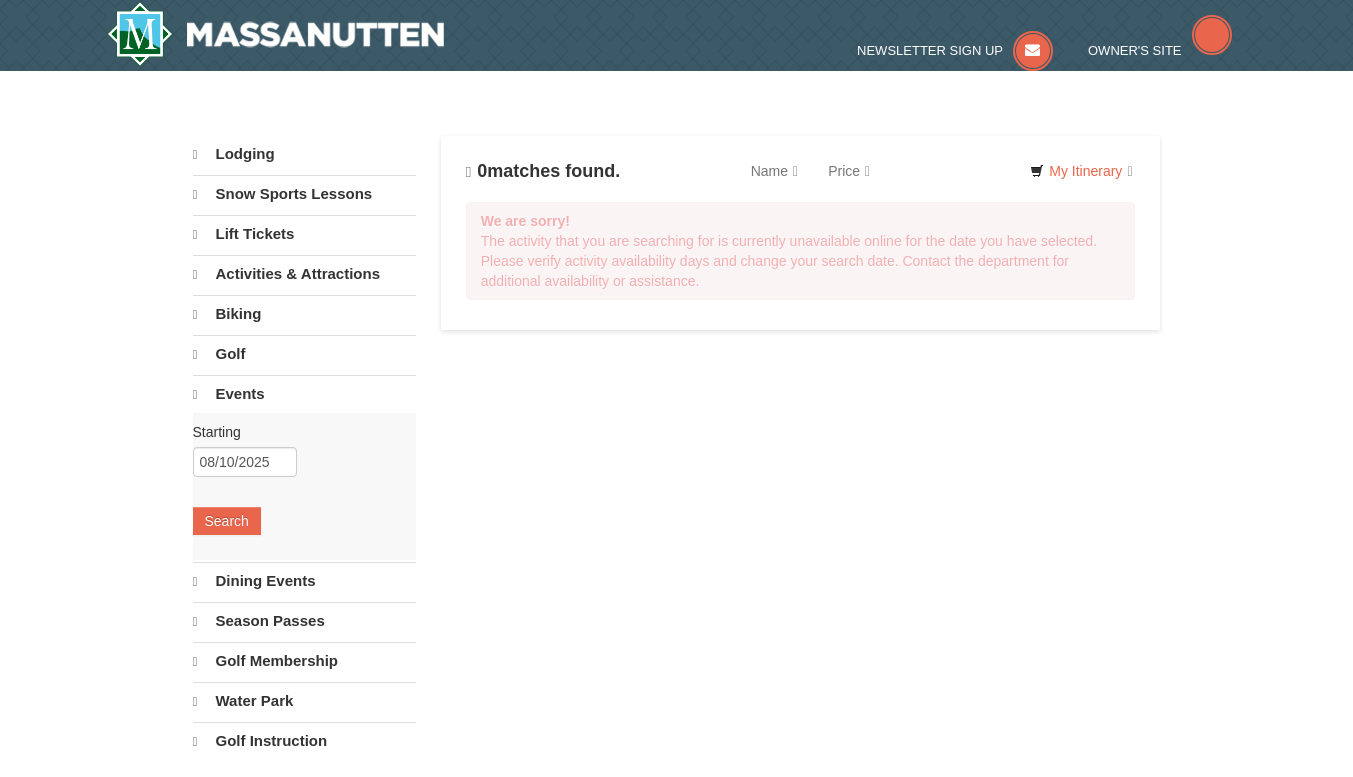scroll, scrollTop: 0, scrollLeft: 0, axis: both 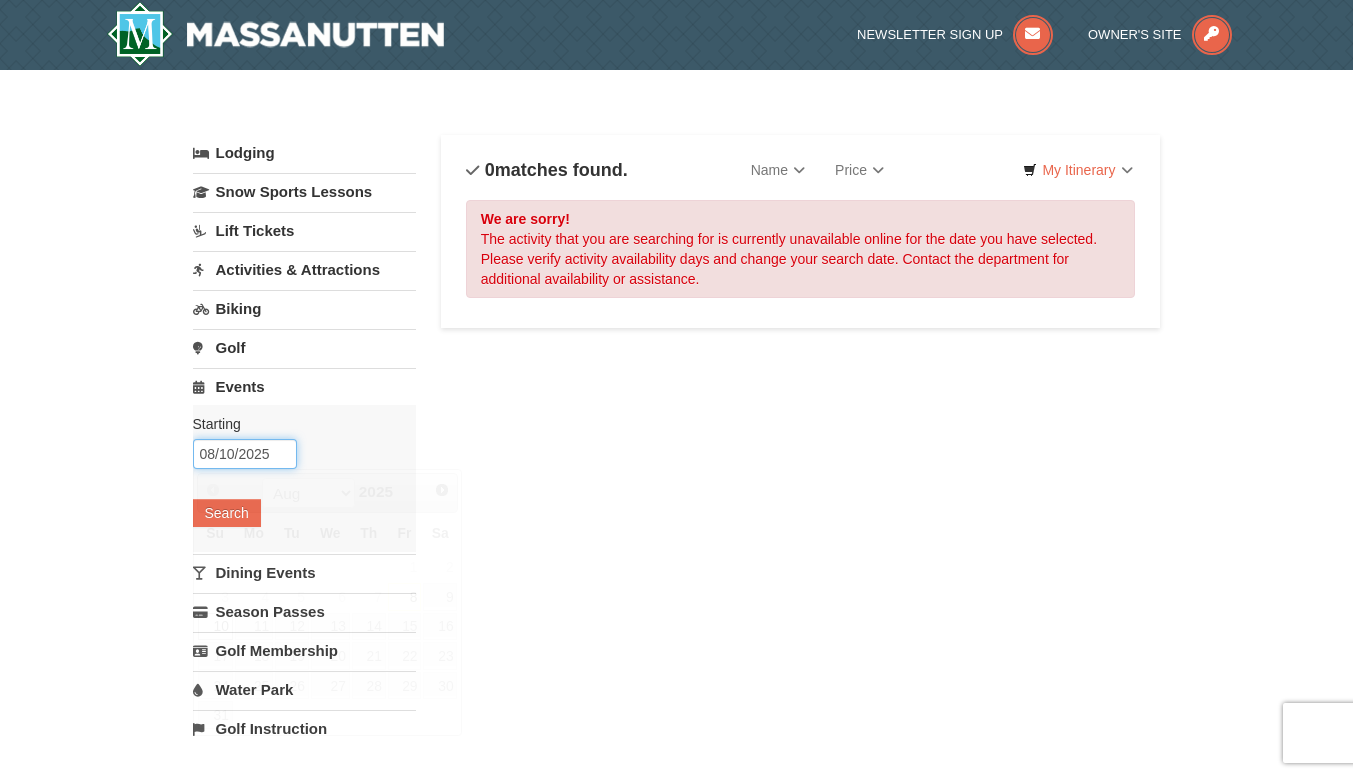 click on "08/10/2025" at bounding box center (245, 454) 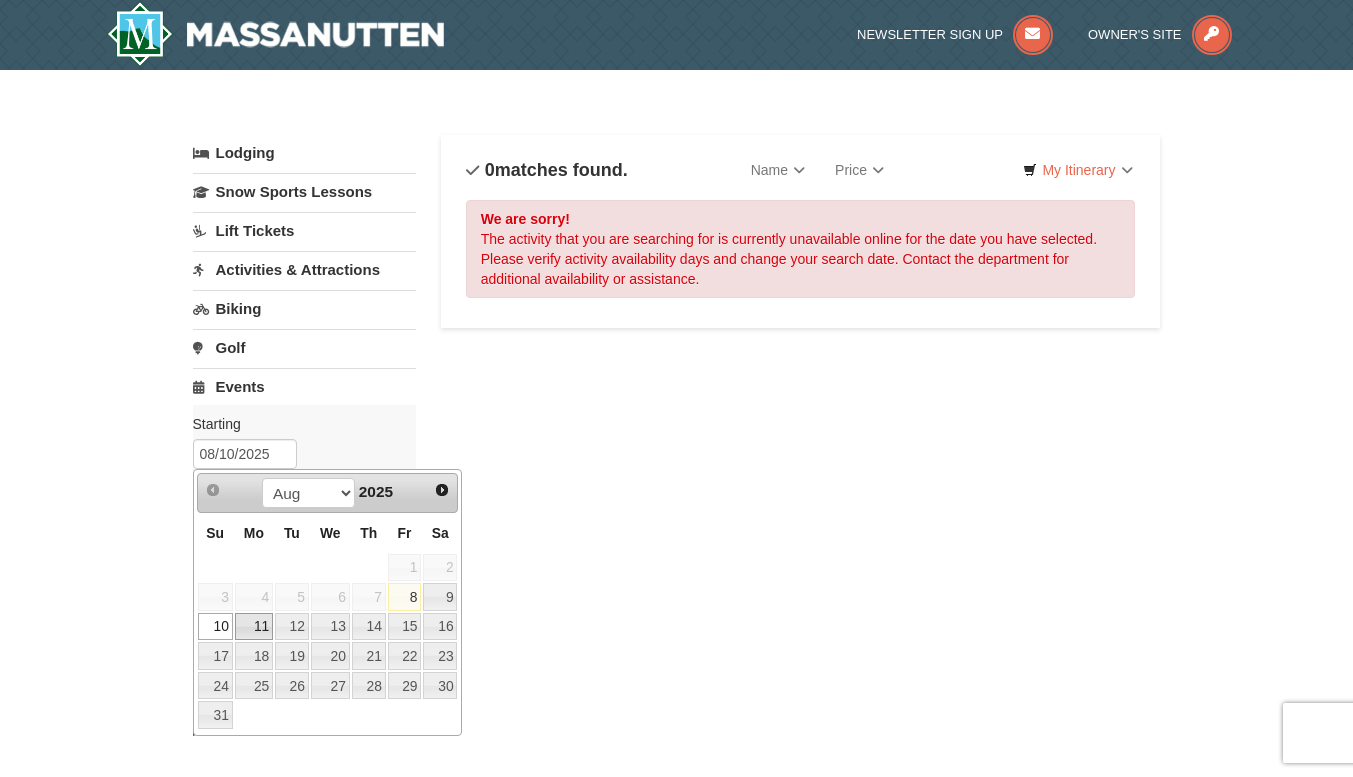 click on "11" at bounding box center (254, 627) 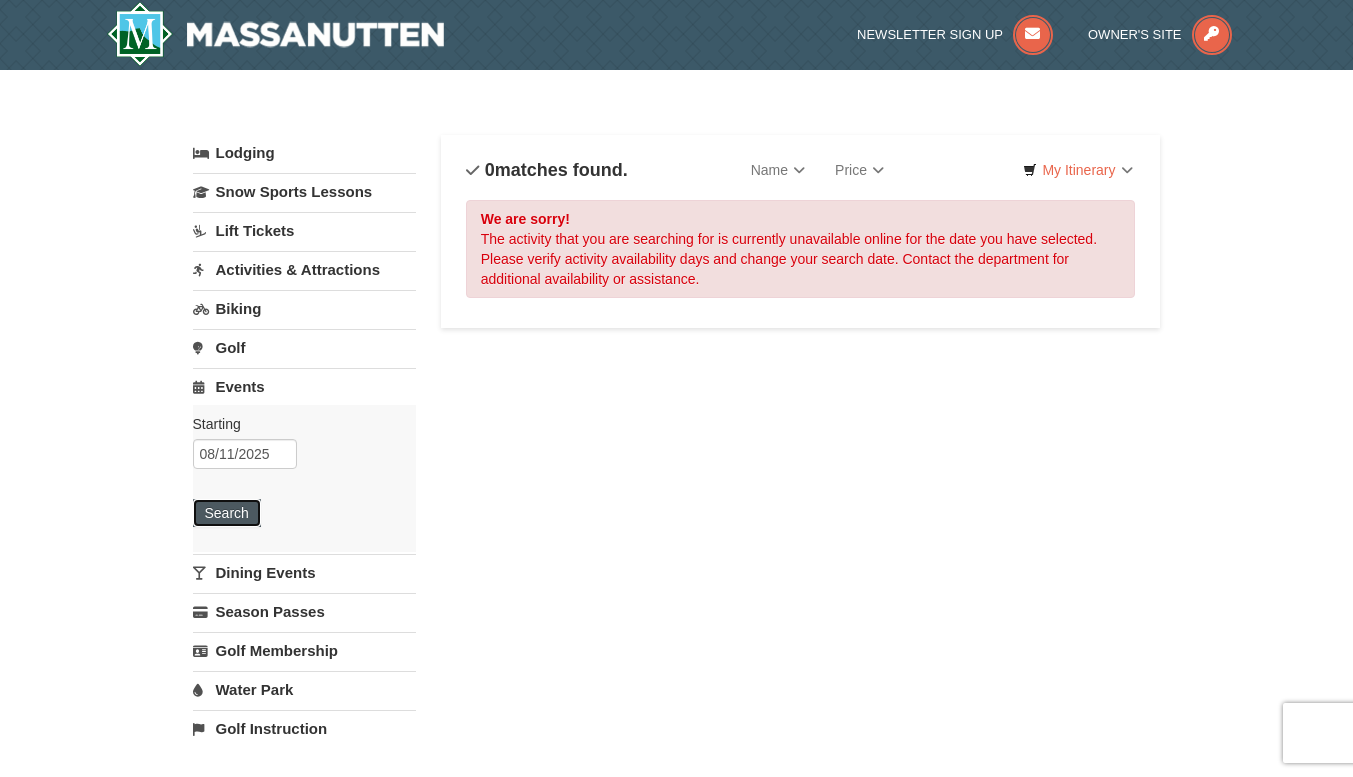 click on "Search" at bounding box center [227, 513] 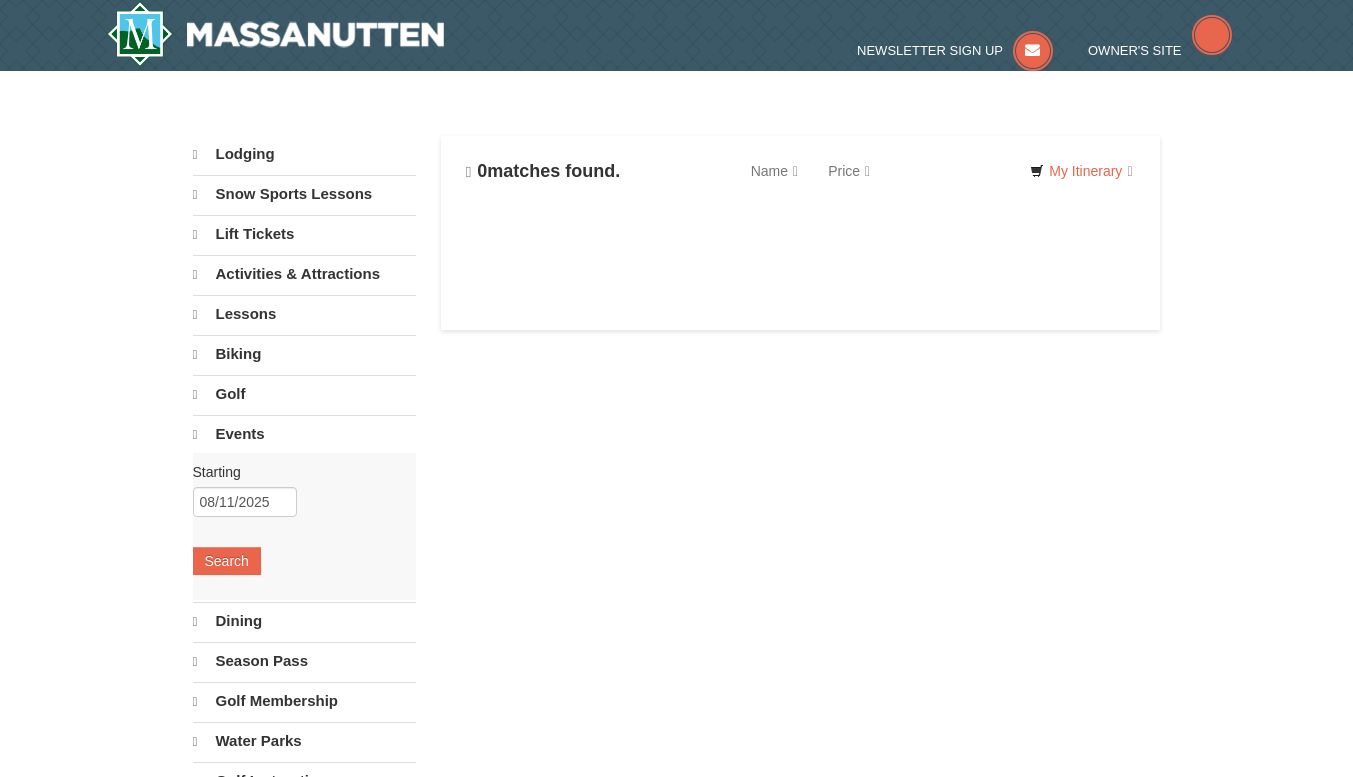 scroll, scrollTop: 0, scrollLeft: 0, axis: both 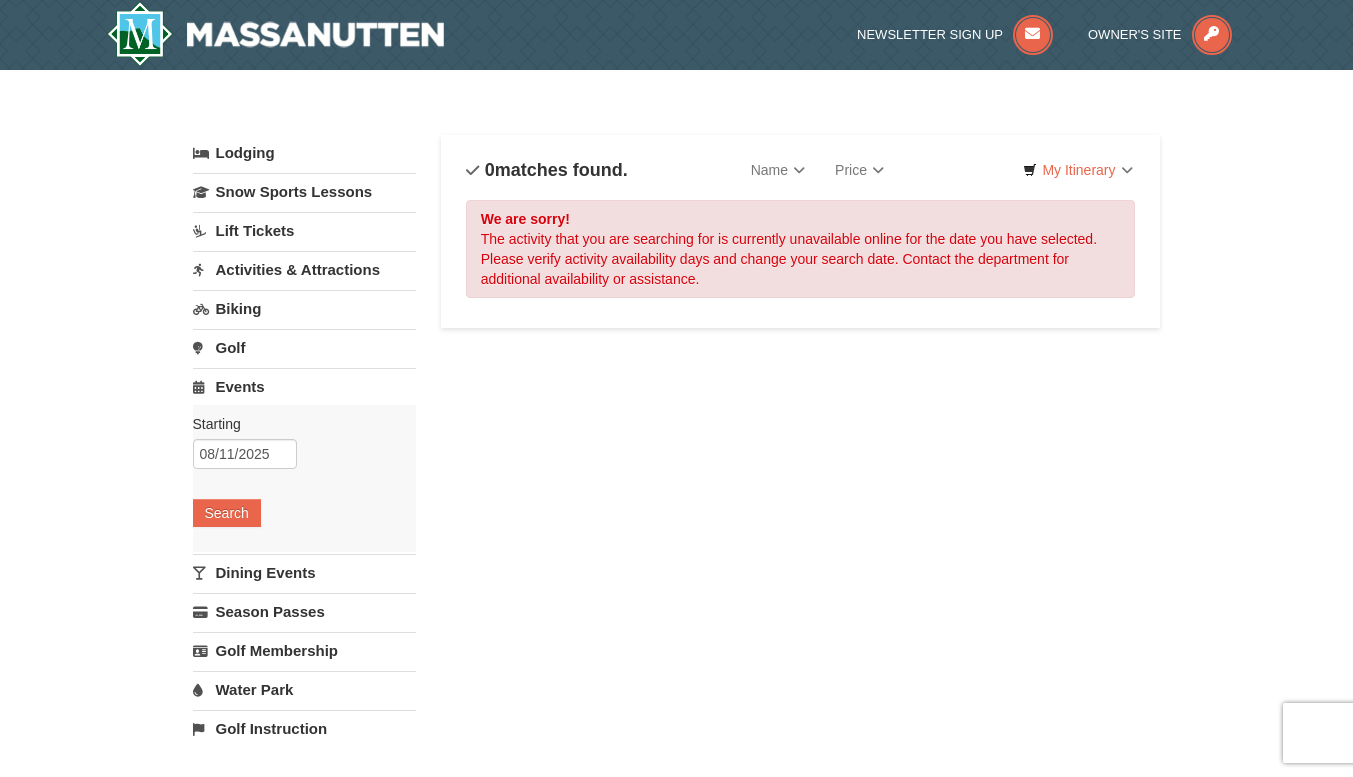 click on "Activities & Attractions" at bounding box center (304, 269) 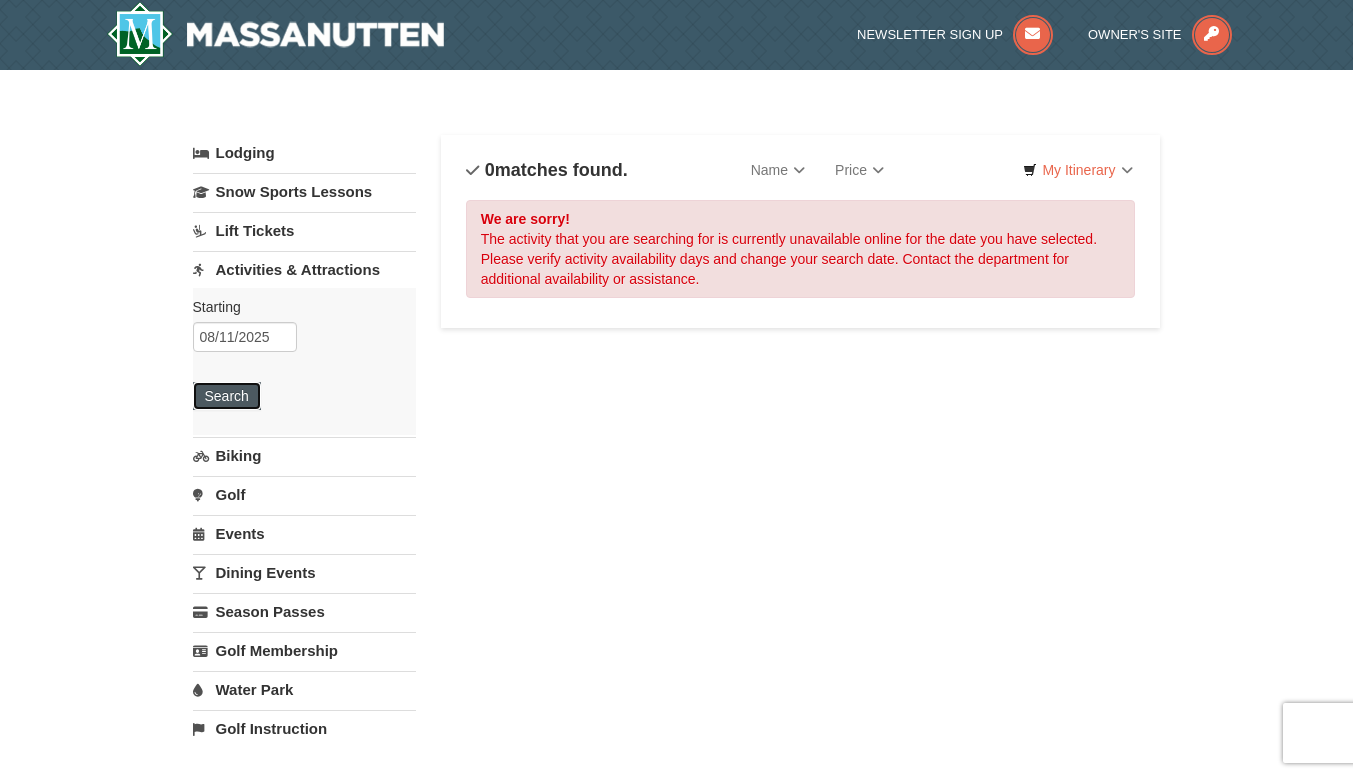 click on "Search" at bounding box center (227, 396) 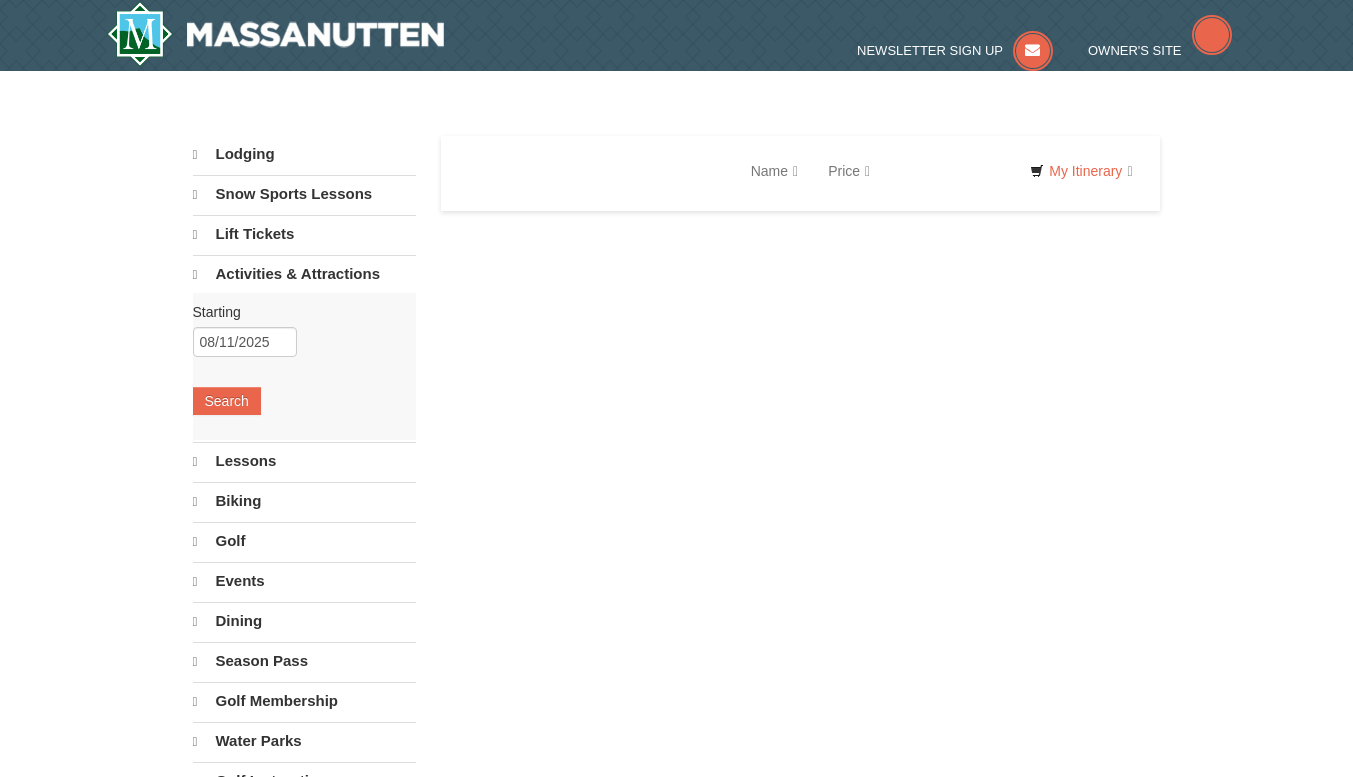 scroll, scrollTop: 0, scrollLeft: 0, axis: both 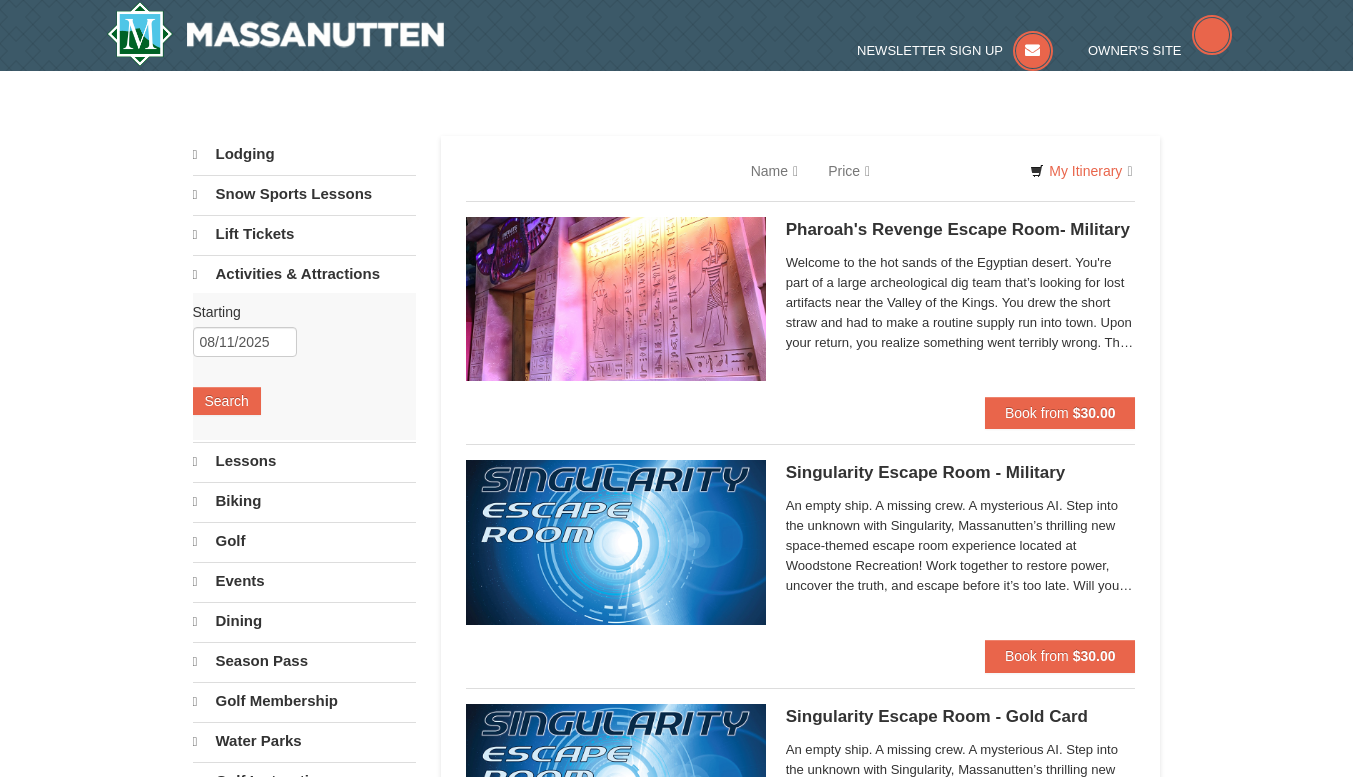 select on "8" 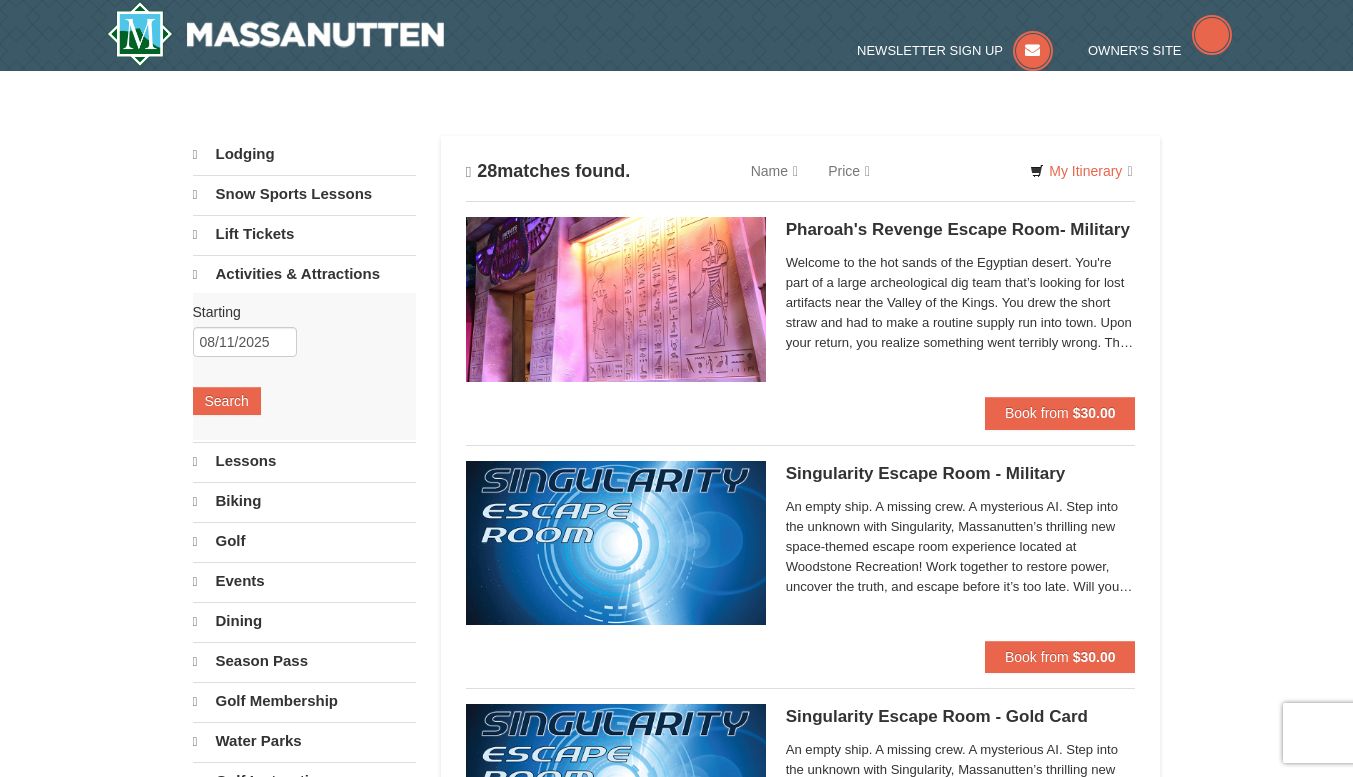 scroll, scrollTop: 0, scrollLeft: 0, axis: both 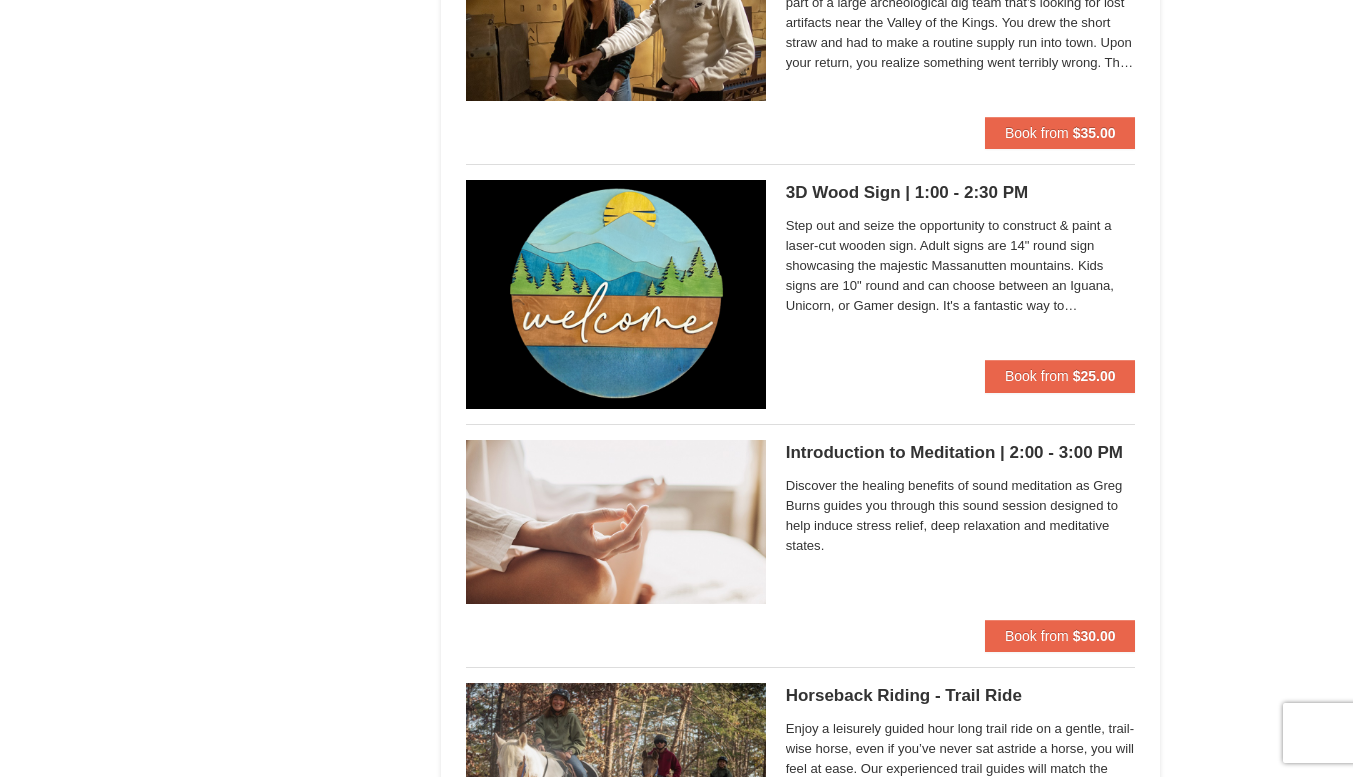 click on "3D Wood Sign | 1:00 - 2:30 PM  Massanutten Select Classes
Step out and seize the opportunity to construct & paint a laser-cut wooden sign. Adult signs are 14" round sign showcasing the majestic Massanutten mountains. Kids signs are 10" round and can choose between an Iguana, Unicorn, or Gamer design. It's a fantastic way to commemorate your unforgettable vacation experience.
Book from   $25.00" at bounding box center [801, 286] 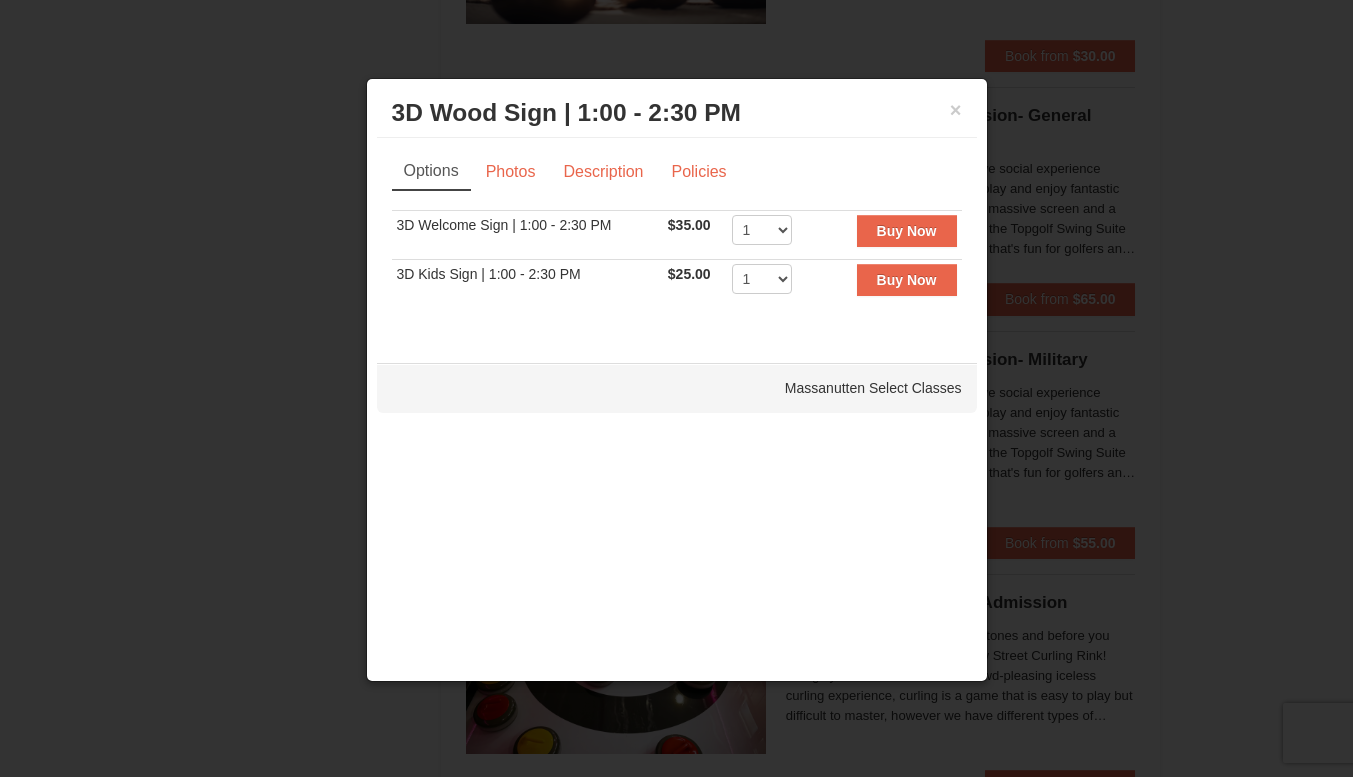 scroll, scrollTop: 2582, scrollLeft: 0, axis: vertical 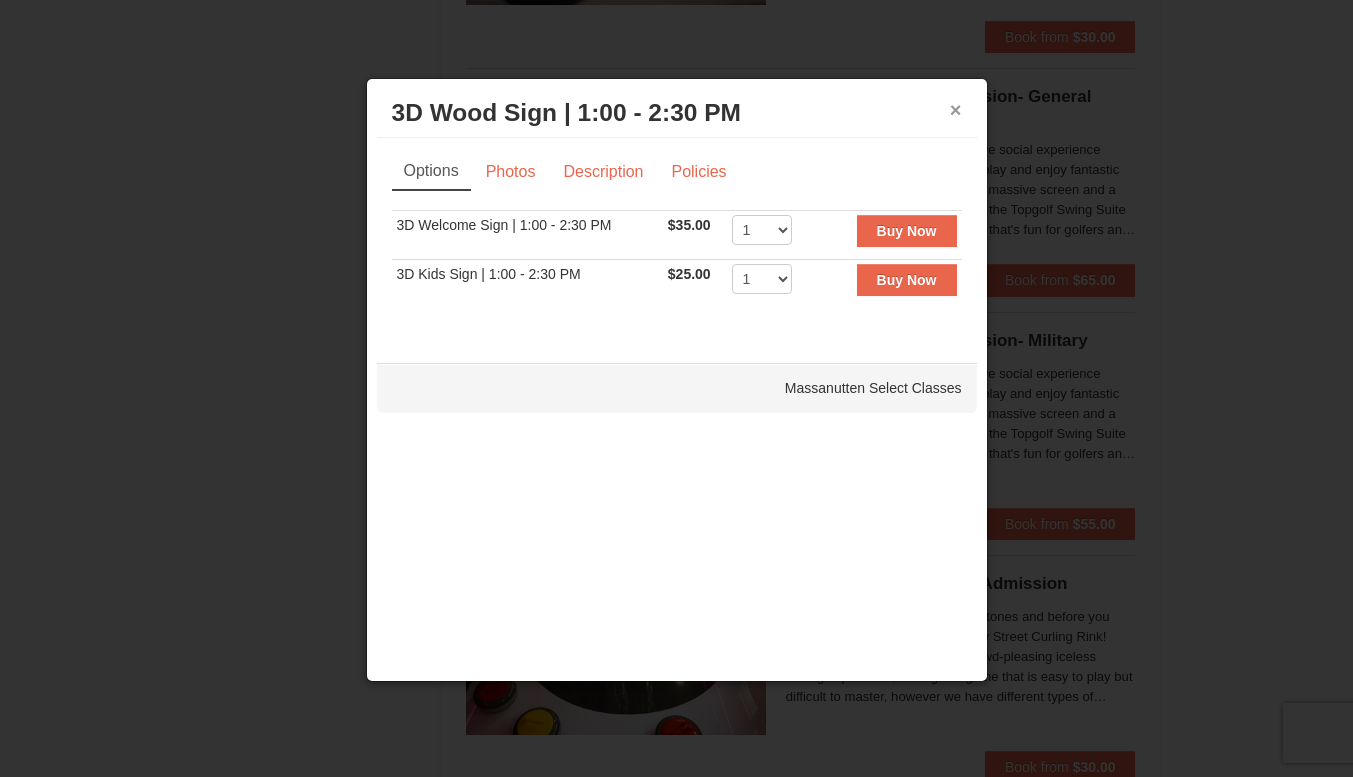 click on "×" at bounding box center (956, 110) 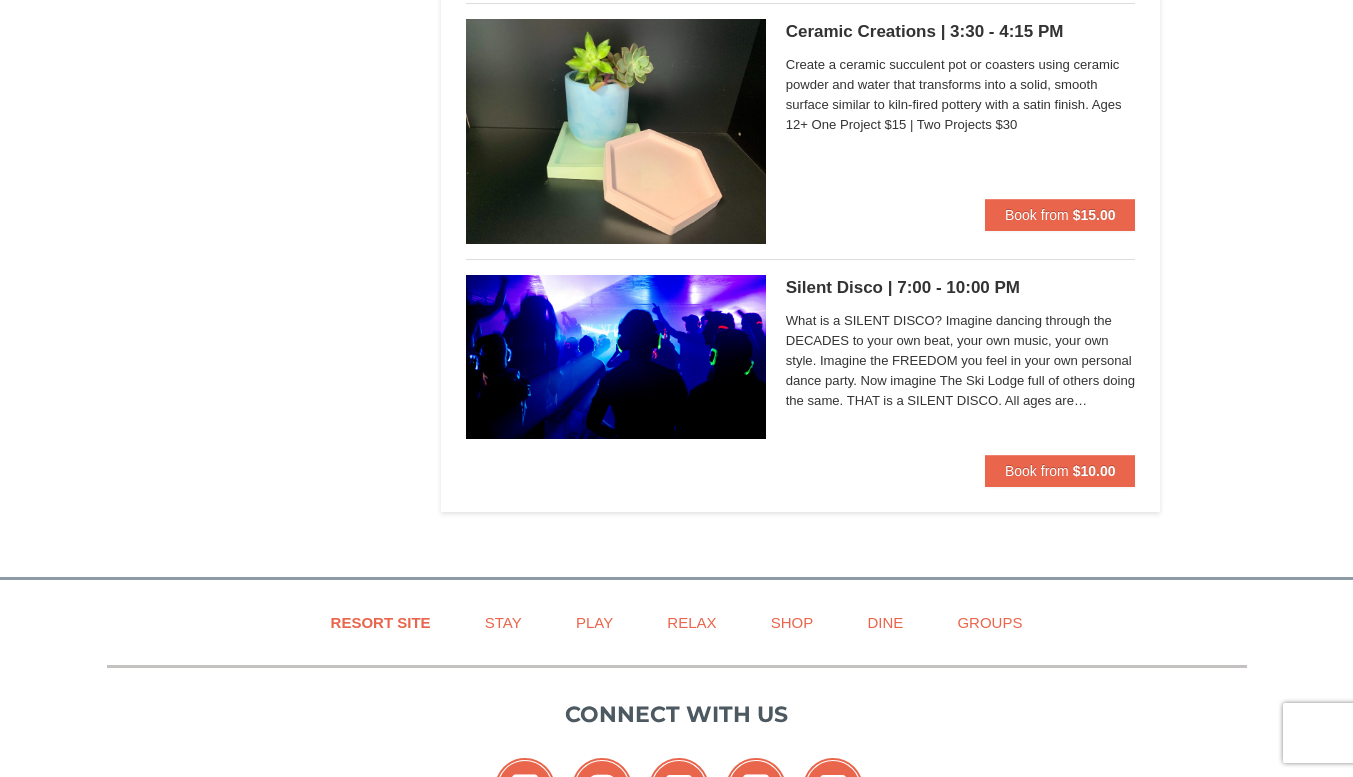scroll, scrollTop: 6537, scrollLeft: 0, axis: vertical 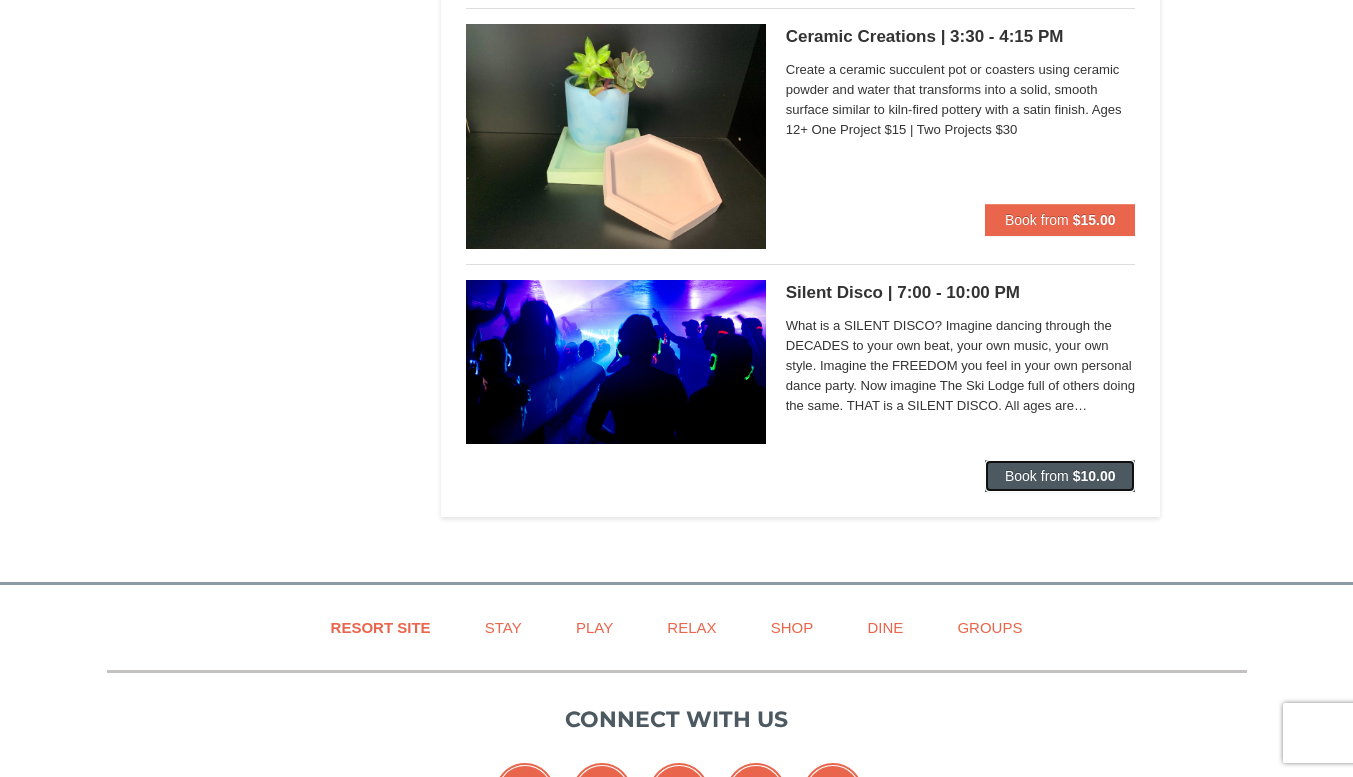 click on "Book from" at bounding box center [1037, 476] 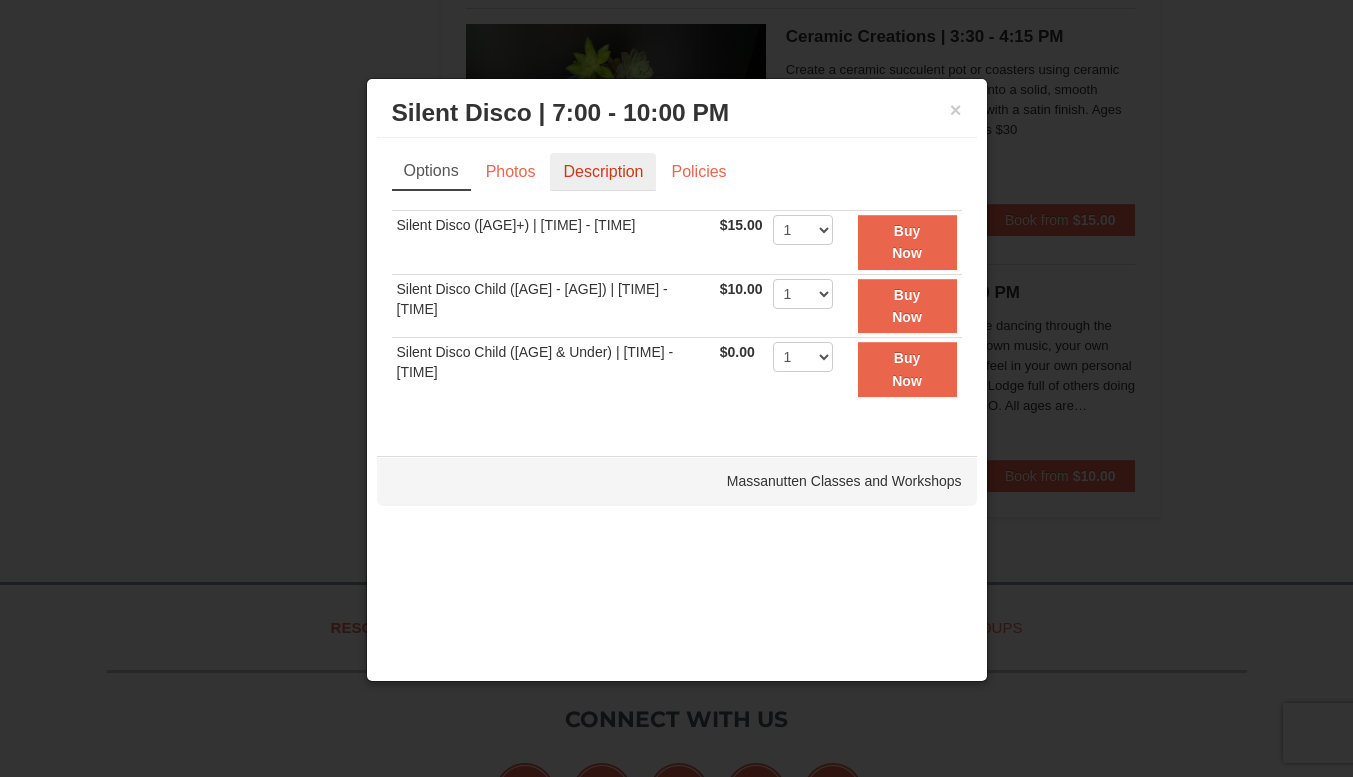 click on "Description" at bounding box center (603, 172) 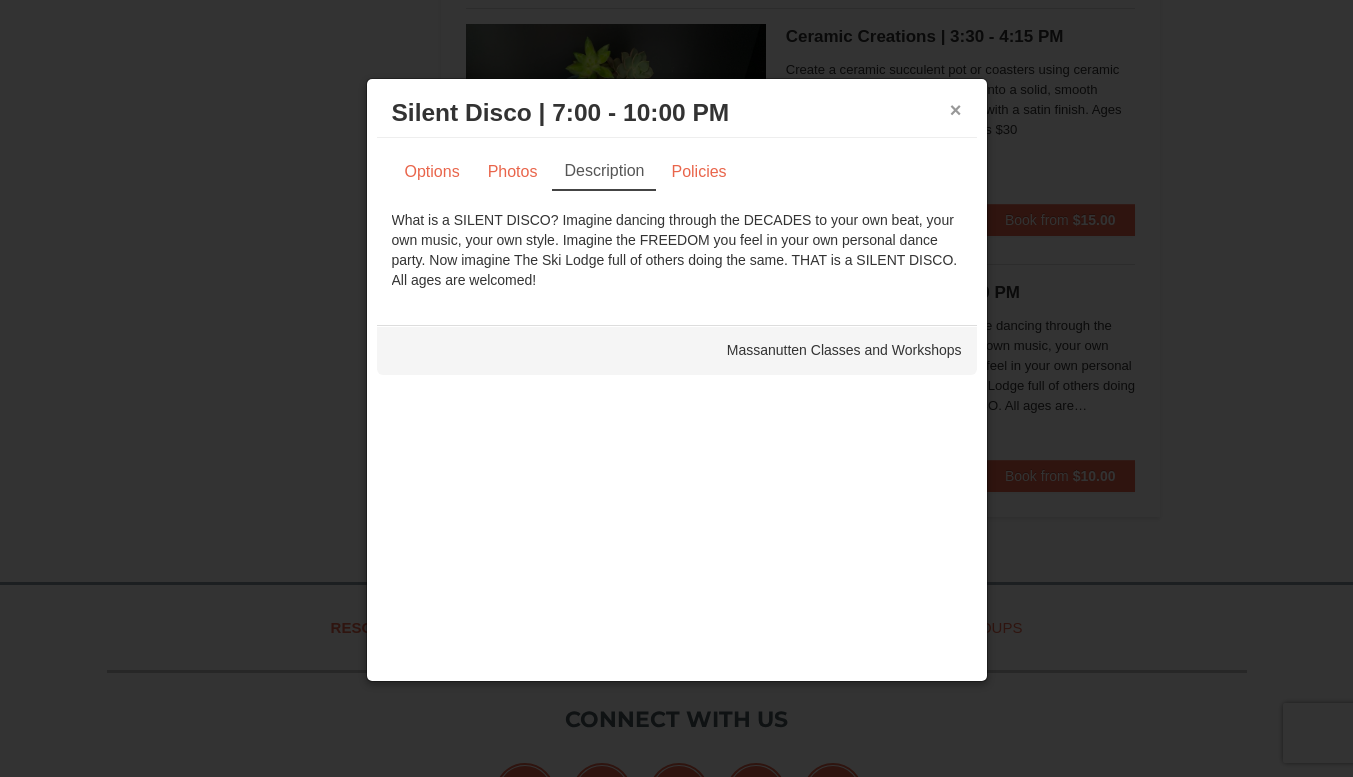 click on "×" at bounding box center (956, 110) 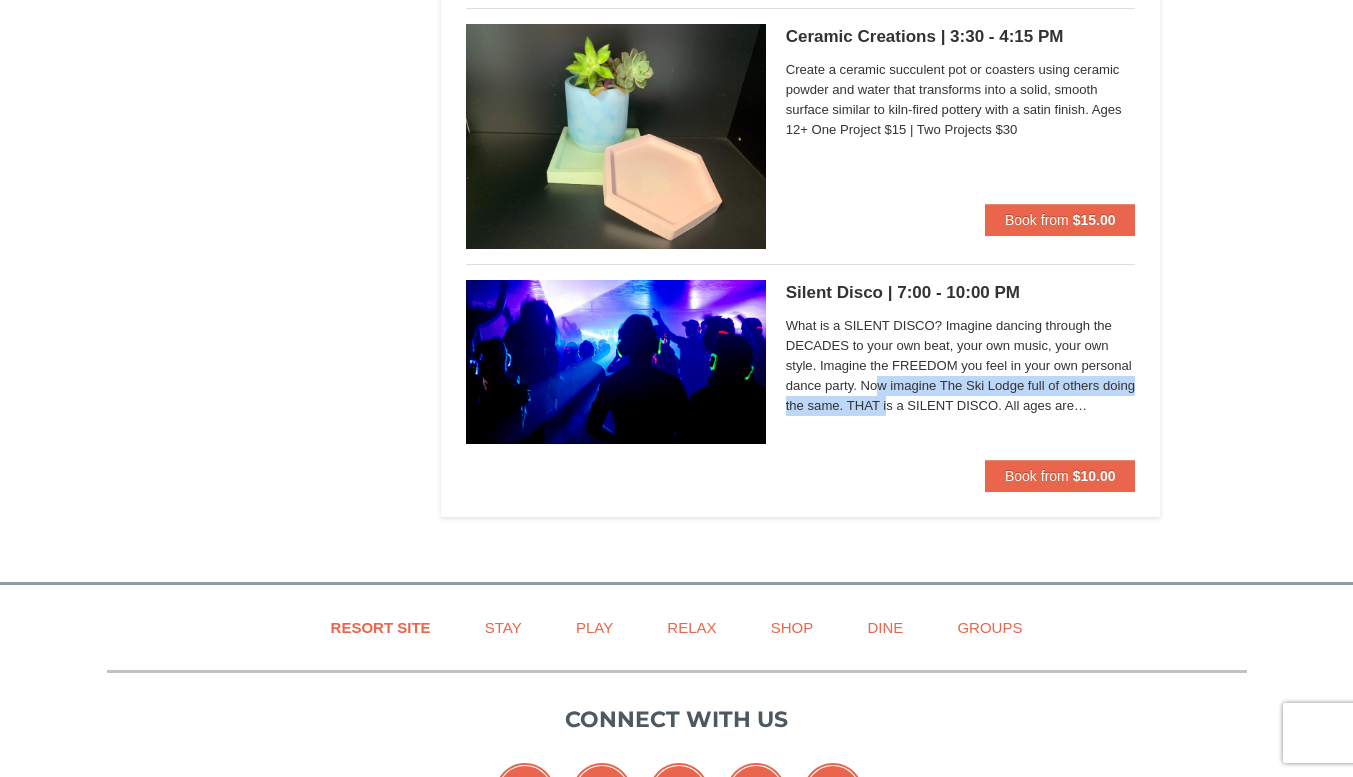 click on "What is a SILENT DISCO? Imagine dancing through the DECADES to your own beat, your own music, your own style. Imagine the FREEDOM you feel in your own personal dance party. Now imagine The Ski Lodge full of others doing the same. THAT is a SILENT DISCO. All ages are welcomed!" at bounding box center (961, 366) 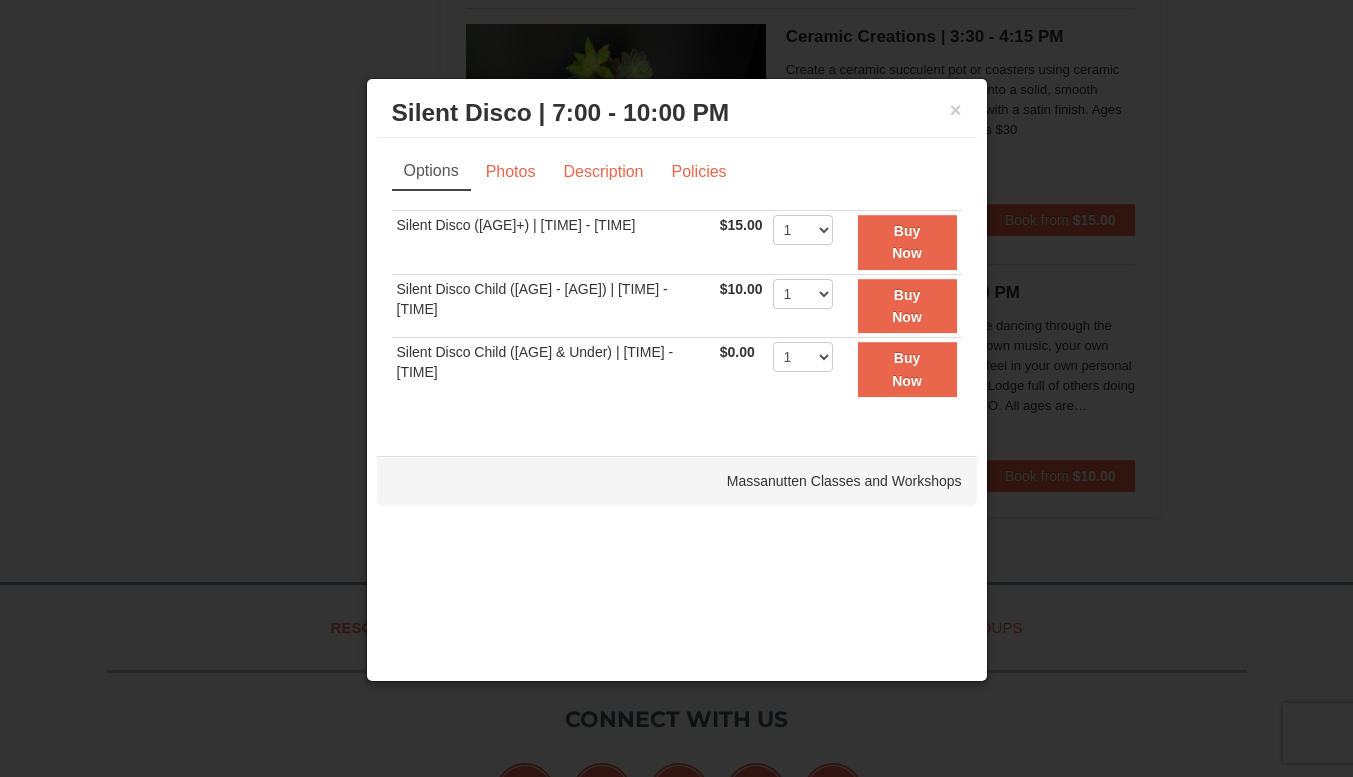 click on "×
Silent Disco | 7:00 - 10:00 PM  Massanutten Classes and Workshops
Options
Photos
Description
Policies
Sorry, no matches found.
Please remove some filters, or change your dates to find available options.
Silent Disco (13+) | 7:00 - 10:00 PM
$15.00
Includes all fees. Tax excluded.
1
2
3 4 5 6 7 8 9 10 11 12 13 14 15 1" at bounding box center [677, 380] 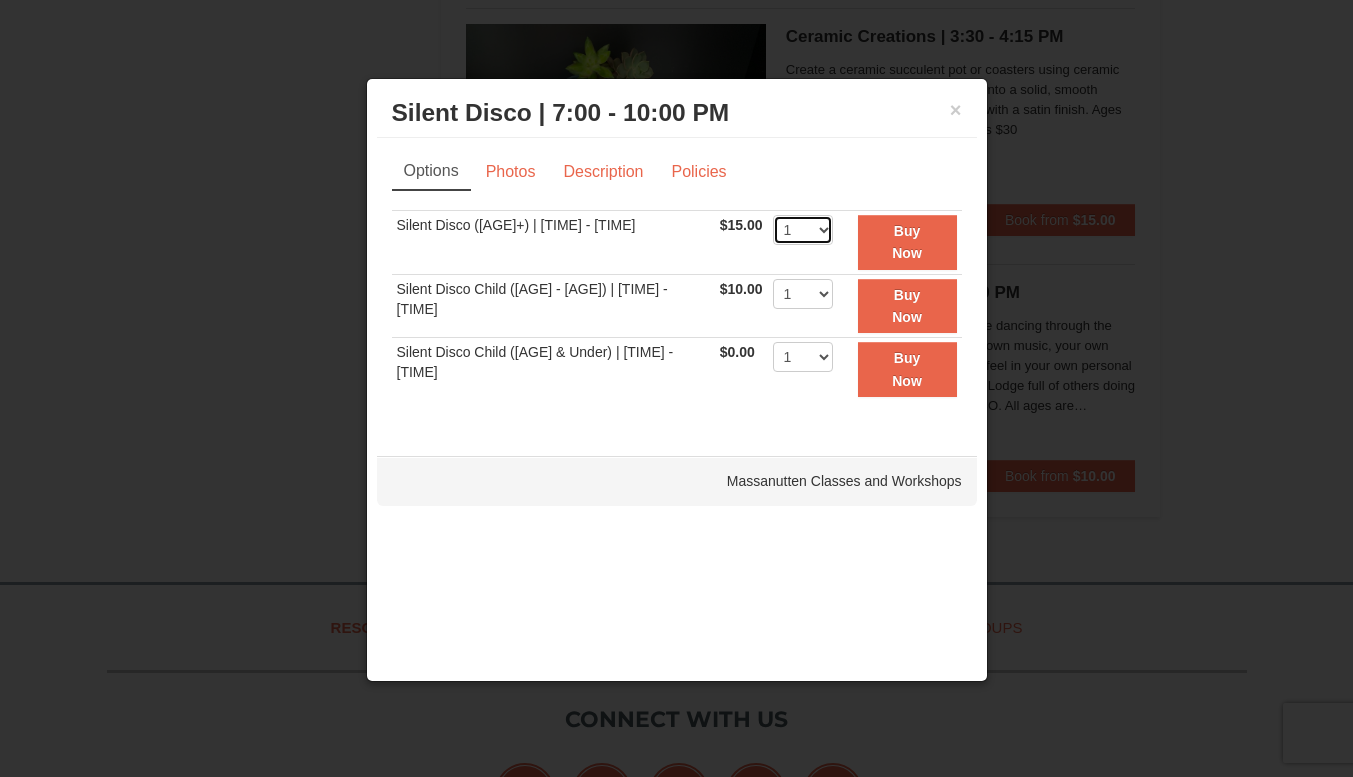 click on "1
2
3
4
5
6
7
8
9
10
11
12
13
14
15
16
17
18
19
20
21 22" at bounding box center [803, 230] 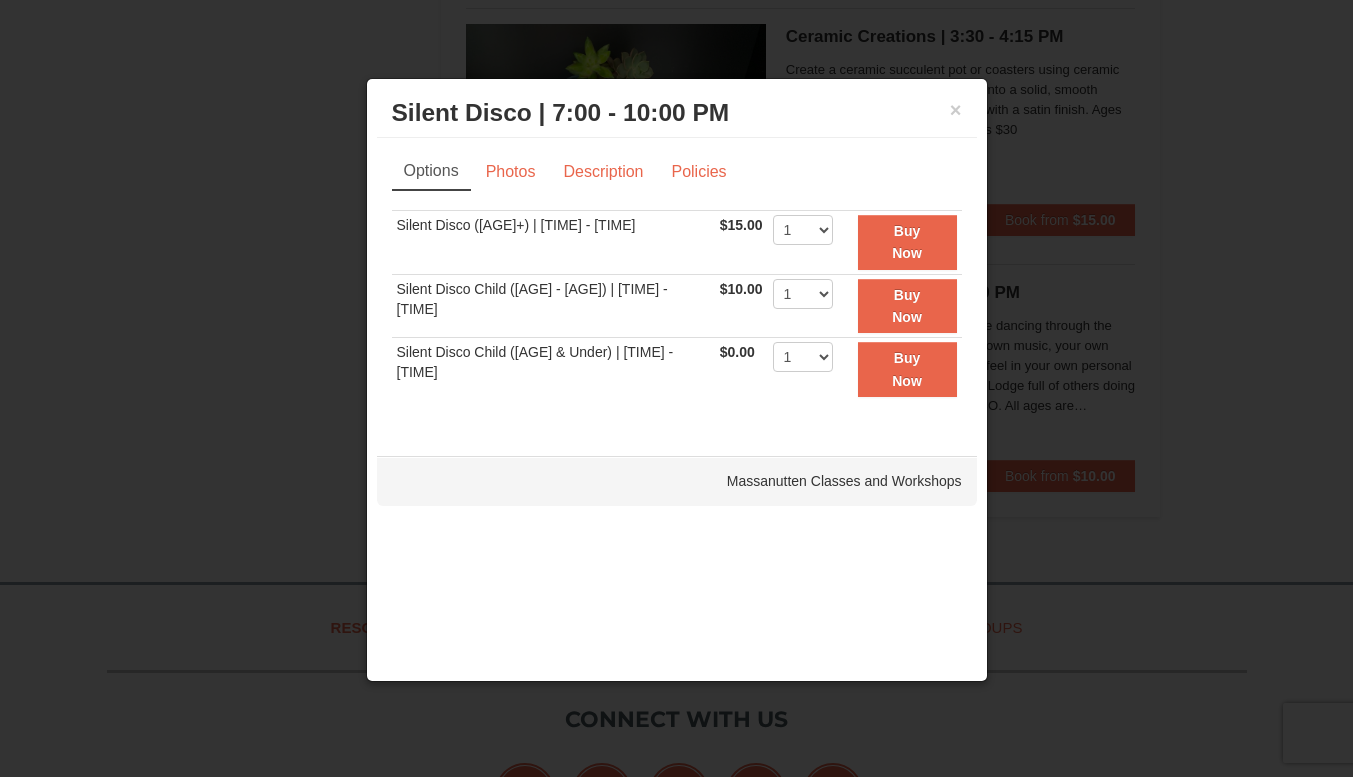 click on "×
Silent Disco | 7:00 - 10:00 PM  Massanutten Classes and Workshops
Options
Photos
Description
Policies
Sorry, no matches found.
Please remove some filters, or change your dates to find available options.
Silent Disco (13+) | 7:00 - 10:00 PM
$15.00
Includes all fees. Tax excluded.
1
2
3 4 5 6 7 8 9 10 11 12 13 14 15 1" at bounding box center [677, 380] 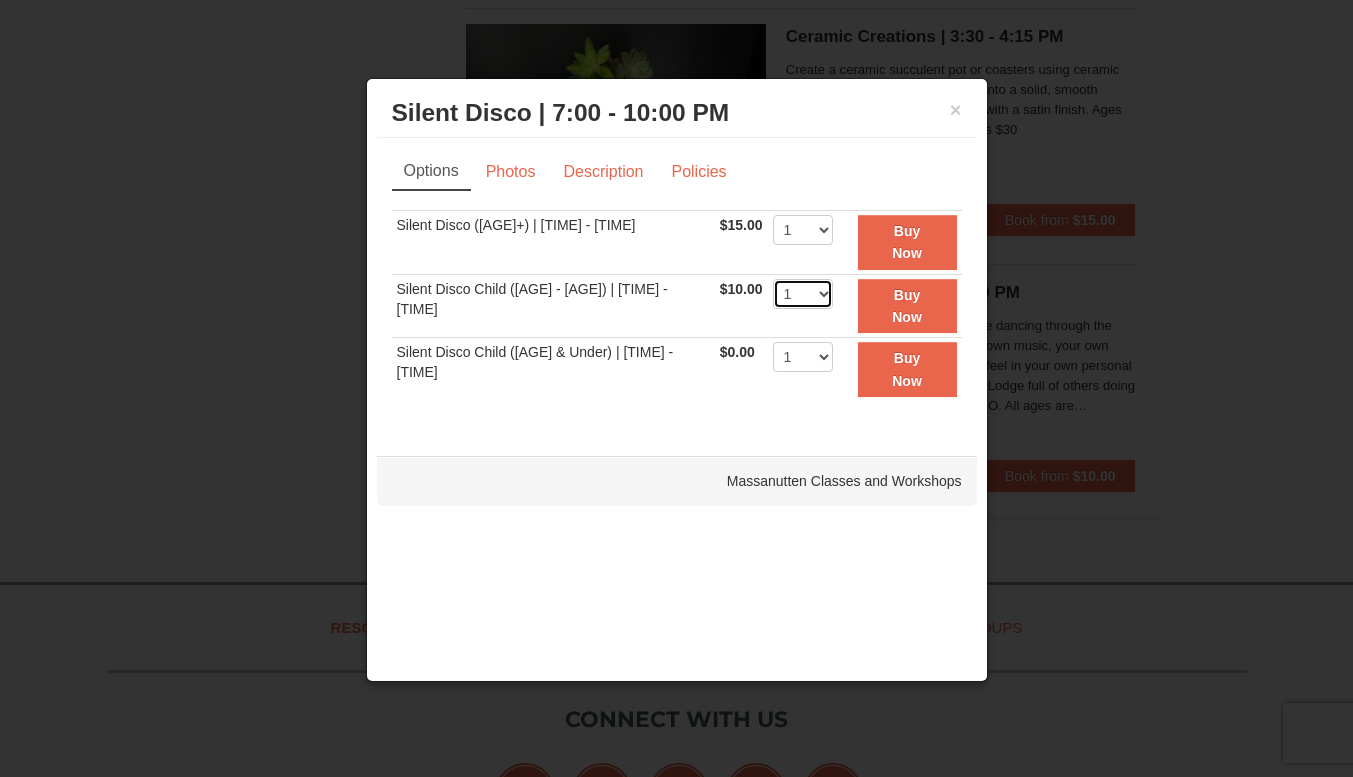 click on "1
2
3
4
5
6
7
8
9
10
11
12
13
14
15
16
17
18
19
20
21 22" at bounding box center [803, 294] 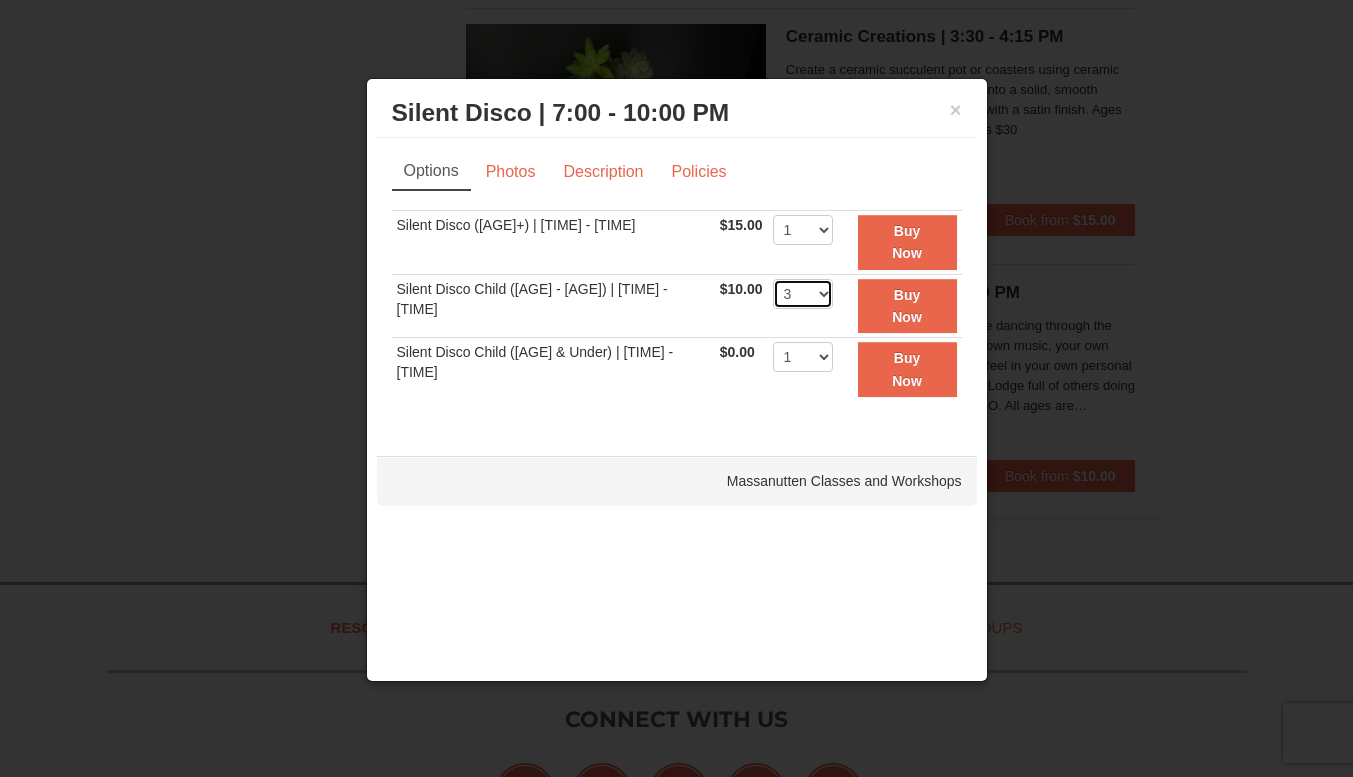 click on "1
2
3
4
5
6
7
8
9
10
11
12
13
14
15
16
17
18
19
20
21 22" at bounding box center (803, 294) 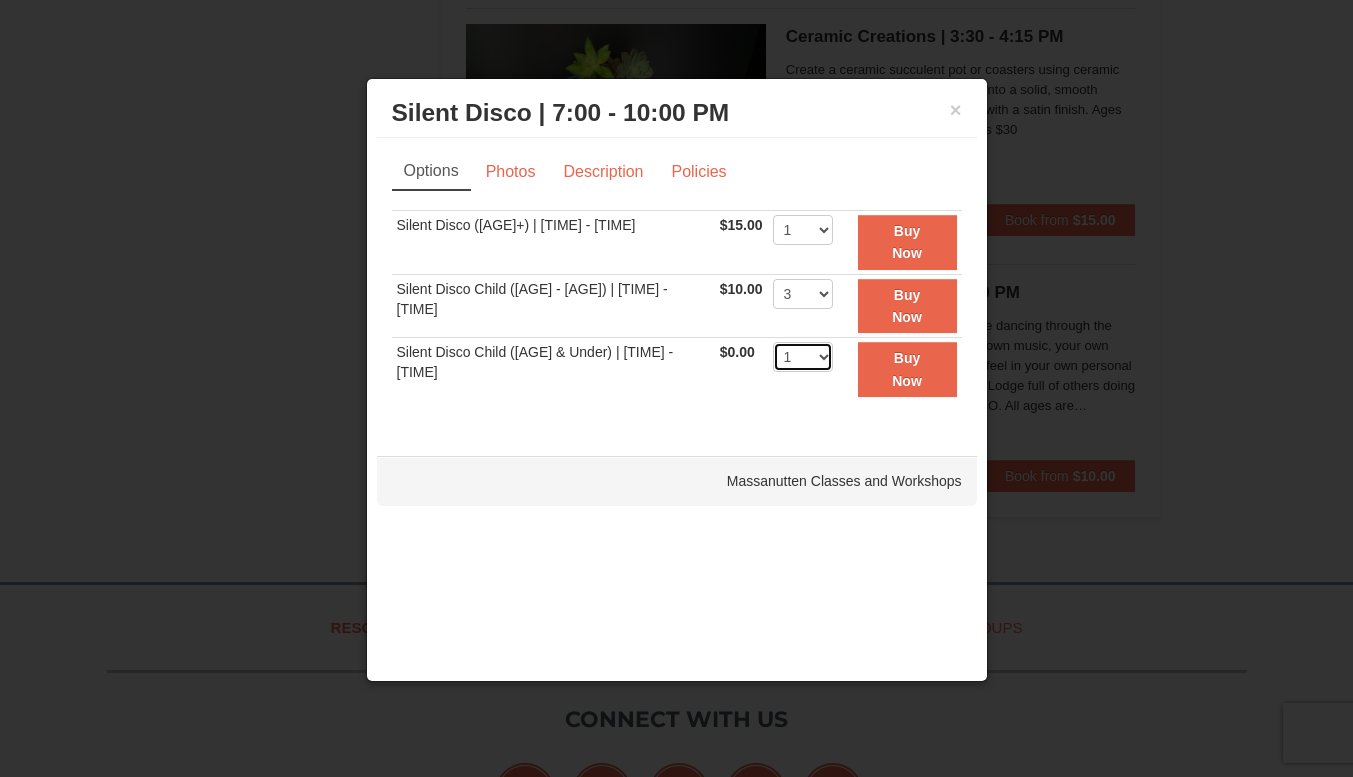 click on "1
2
3
4
5
6
7
8
9
10
11
12
13
14
15
16
17
18
19
20
21 22" at bounding box center [803, 357] 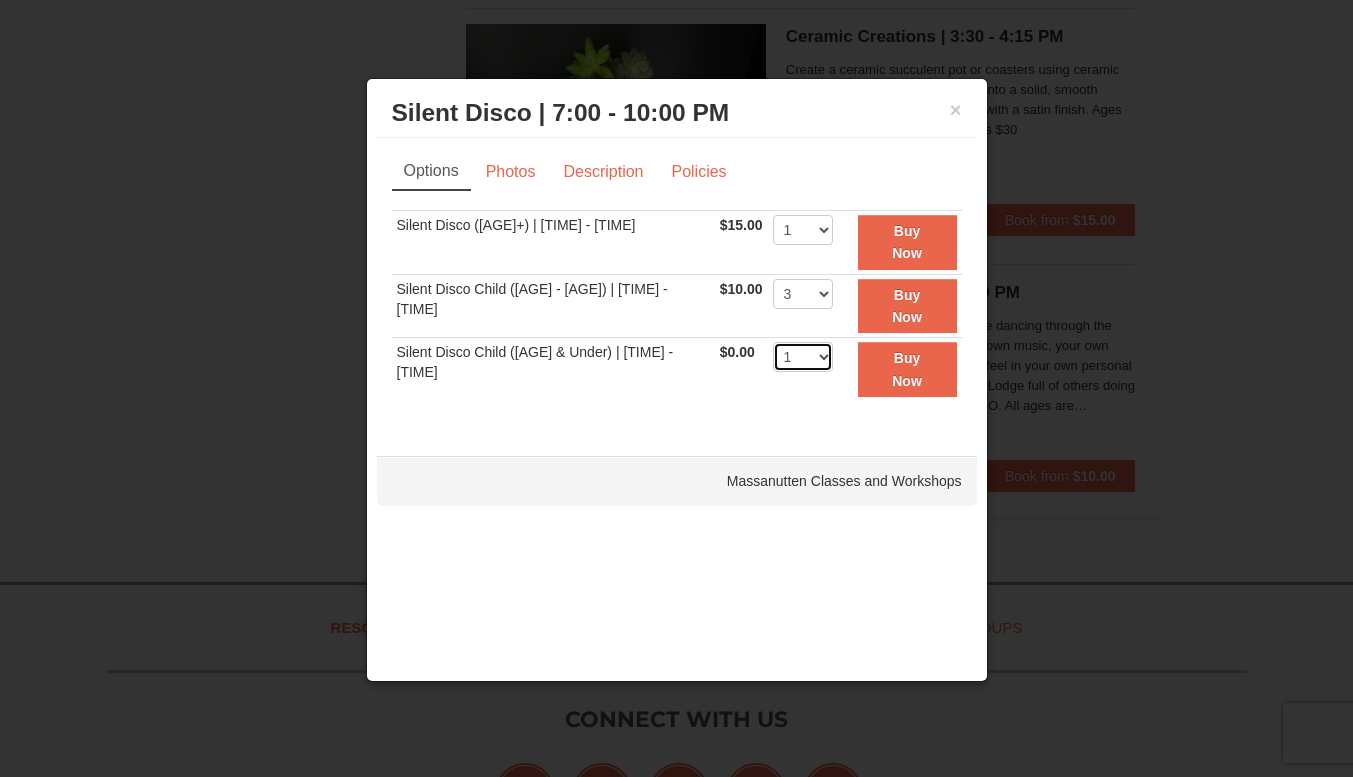 click on "1
2
3
4
5
6
7
8
9
10
11
12
13
14
15
16
17
18
19
20
21 22" at bounding box center [803, 357] 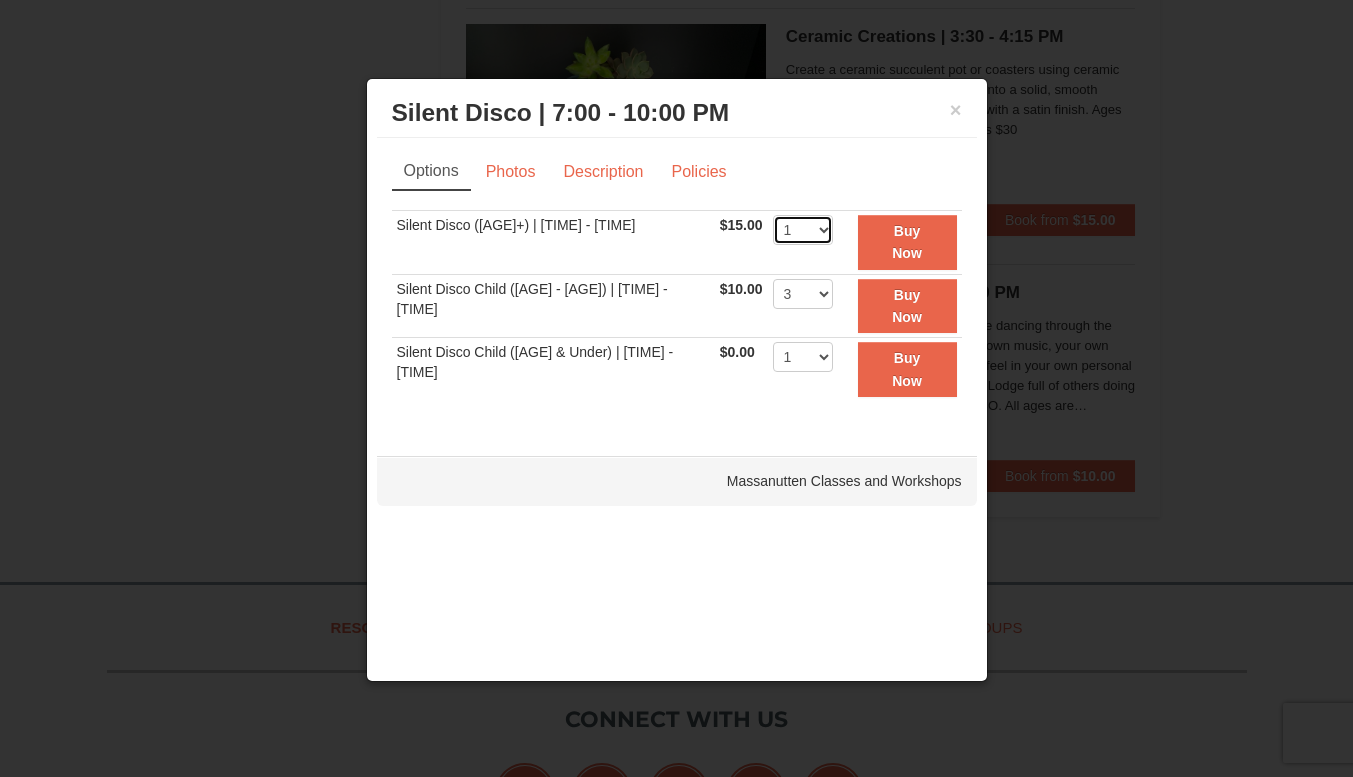 click on "1
2
3
4
5
6
7
8
9
10
11
12
13
14
15
16
17
18
19
20
21 22" at bounding box center [803, 230] 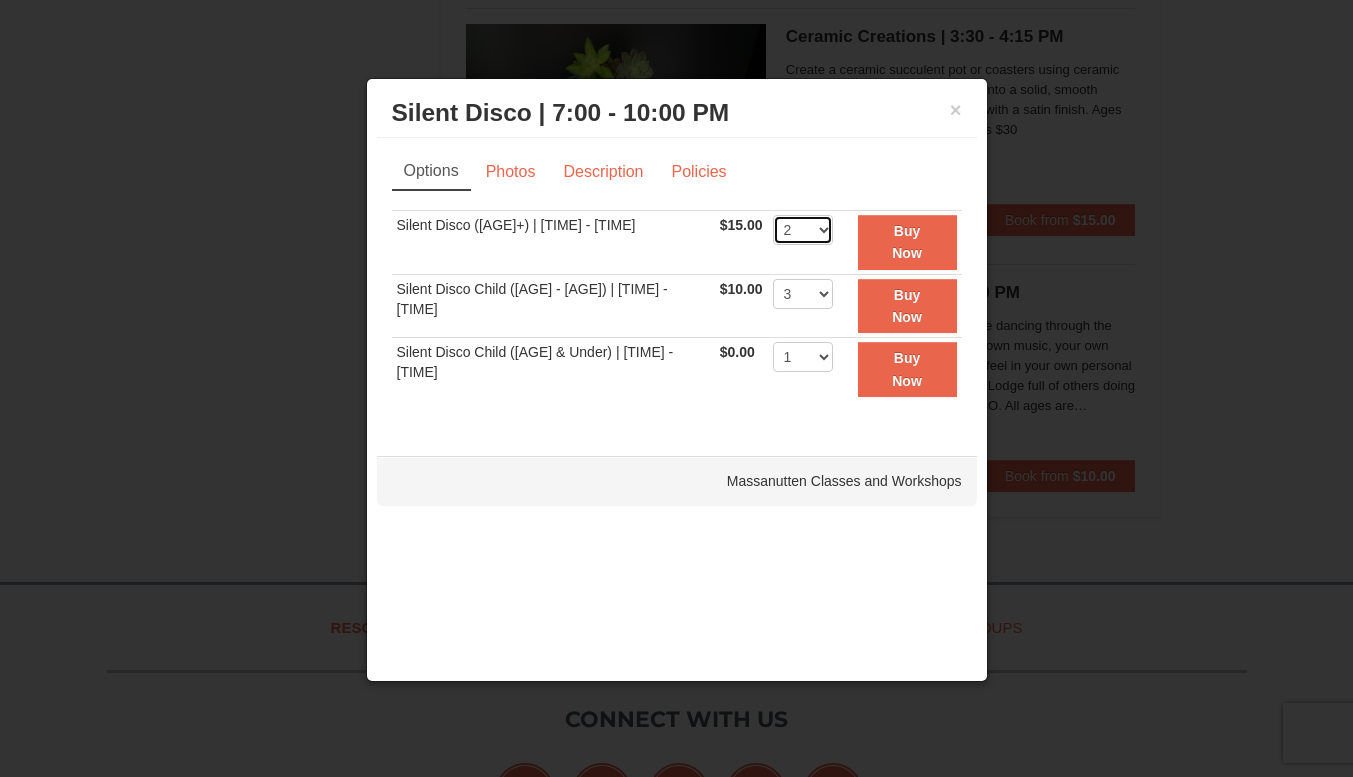 click on "1
2
3
4
5
6
7
8
9
10
11
12
13
14
15
16
17
18
19
20
21 22" at bounding box center (803, 230) 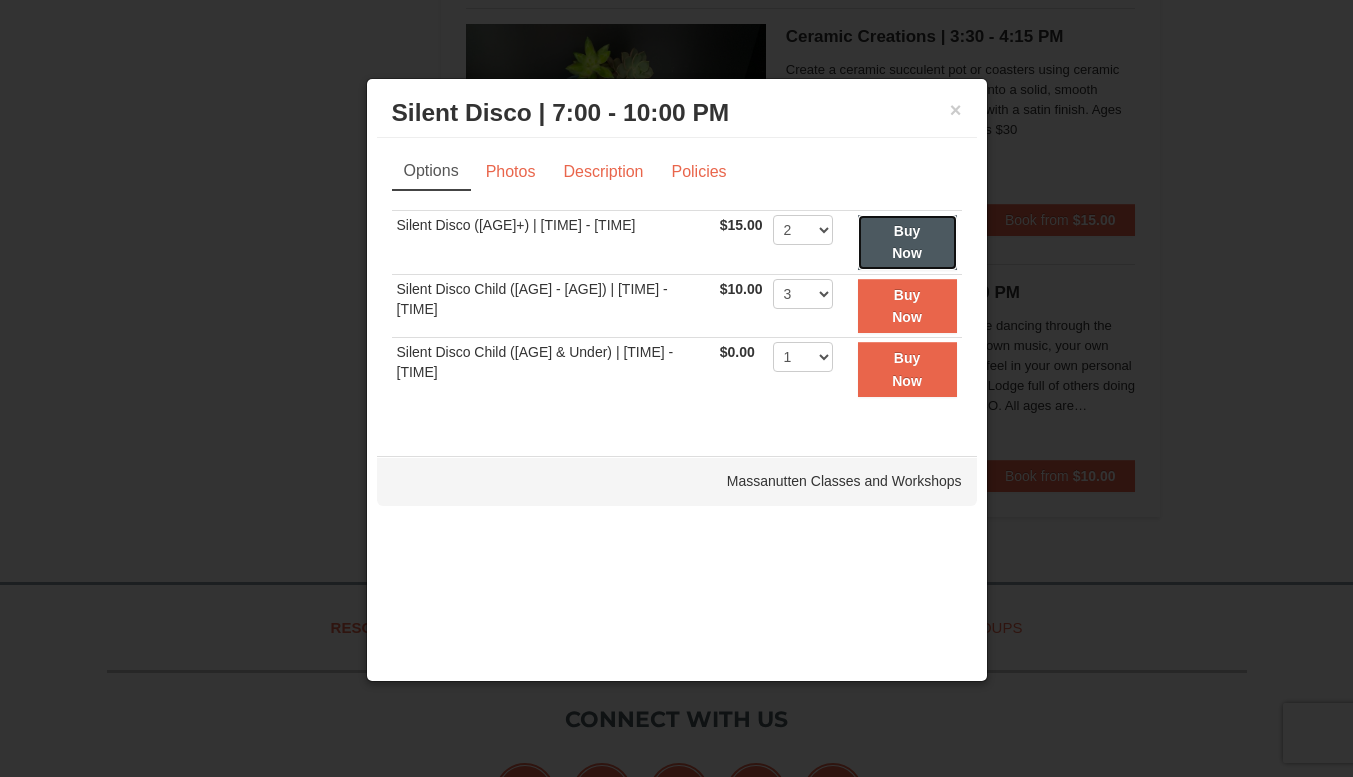 click on "Buy Now" at bounding box center (907, 242) 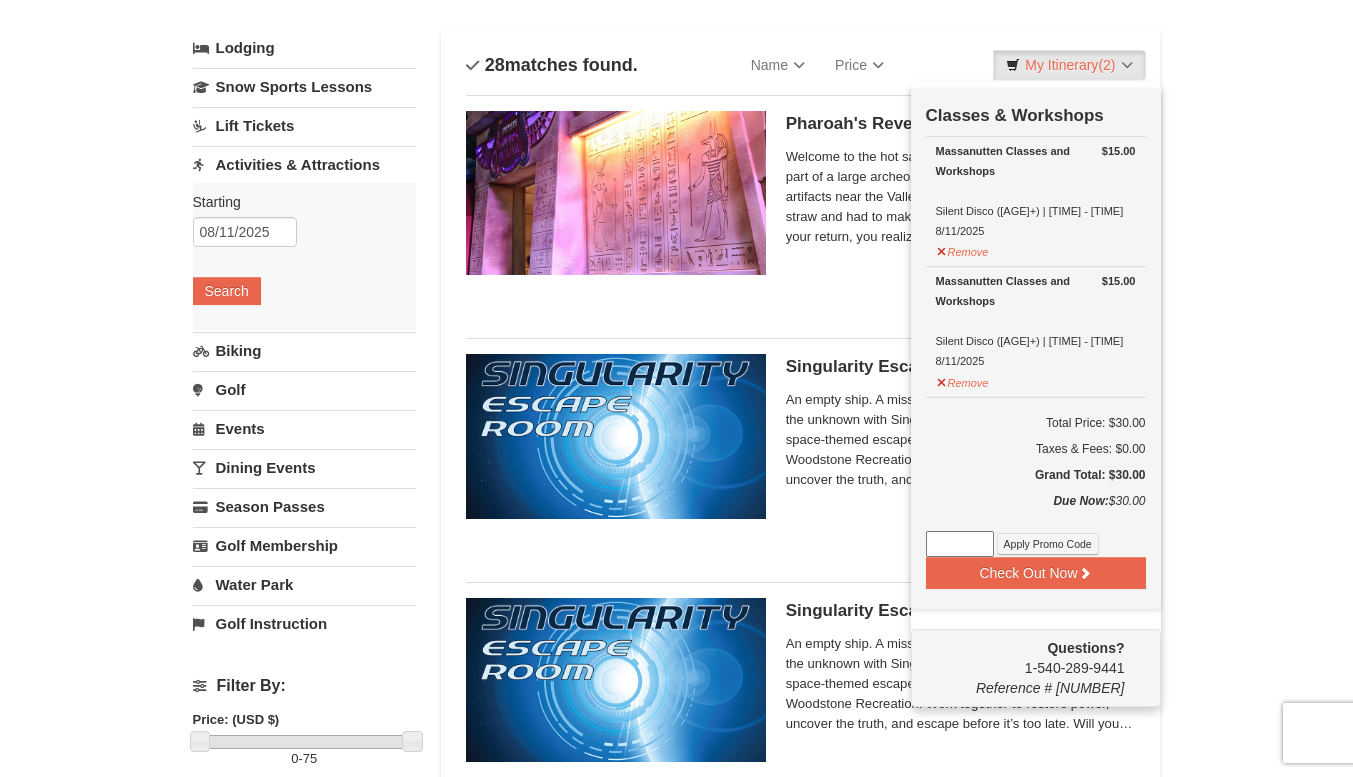 scroll, scrollTop: 106, scrollLeft: 0, axis: vertical 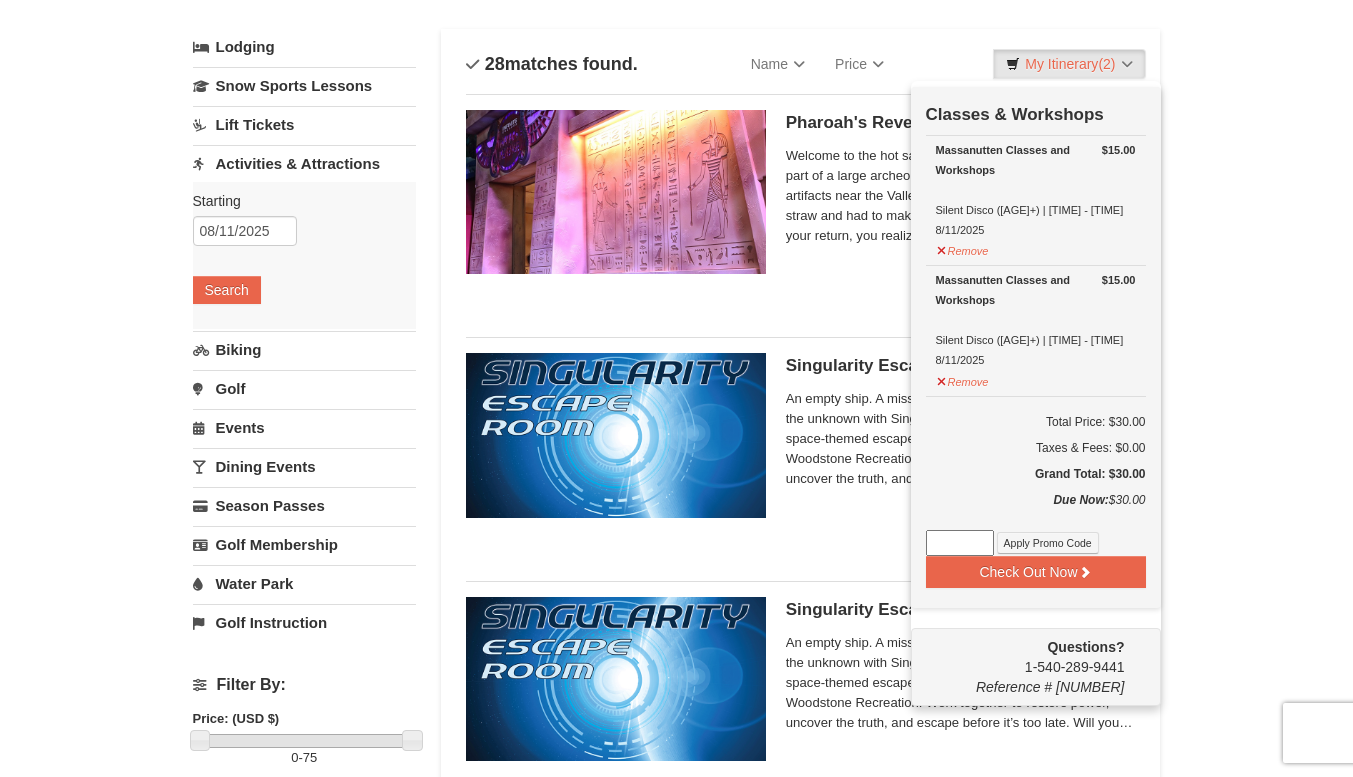 click on "Water Park" at bounding box center [304, 583] 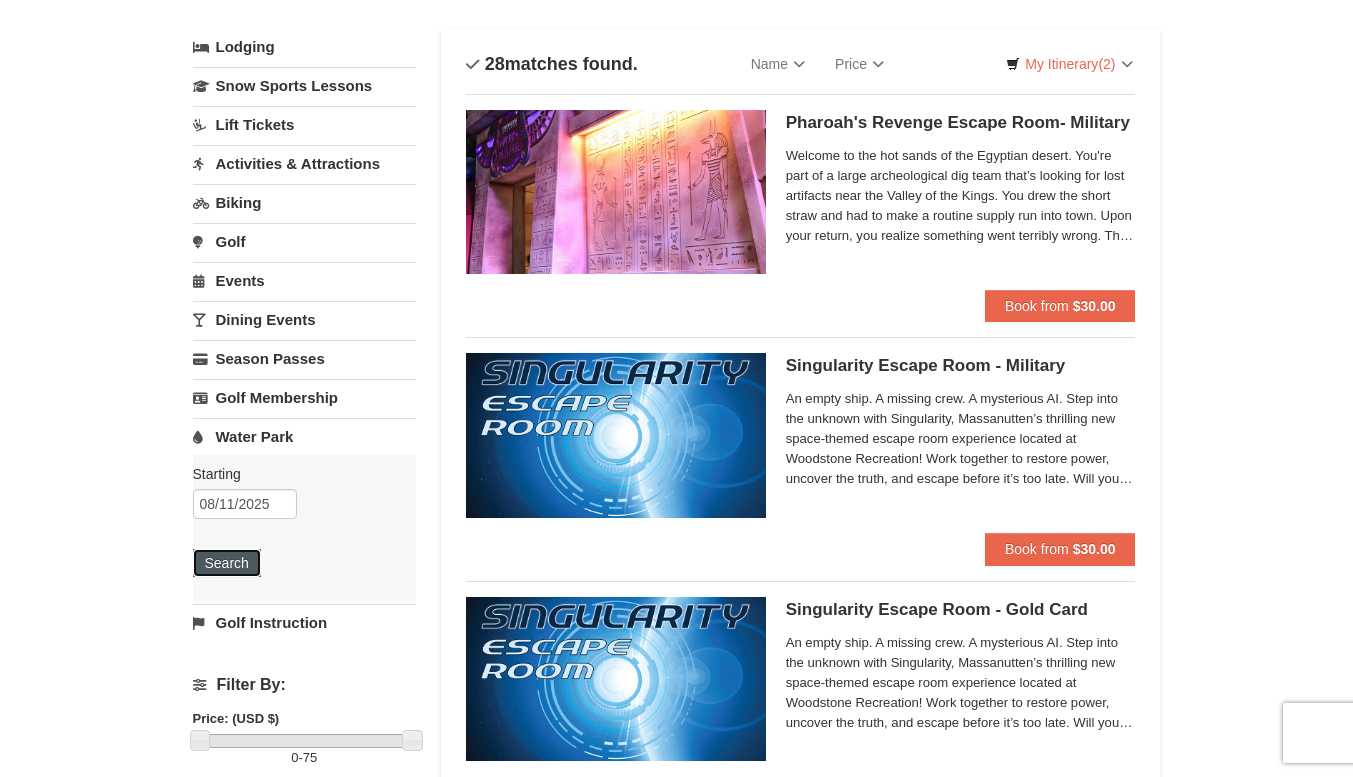 click on "Search" at bounding box center (227, 563) 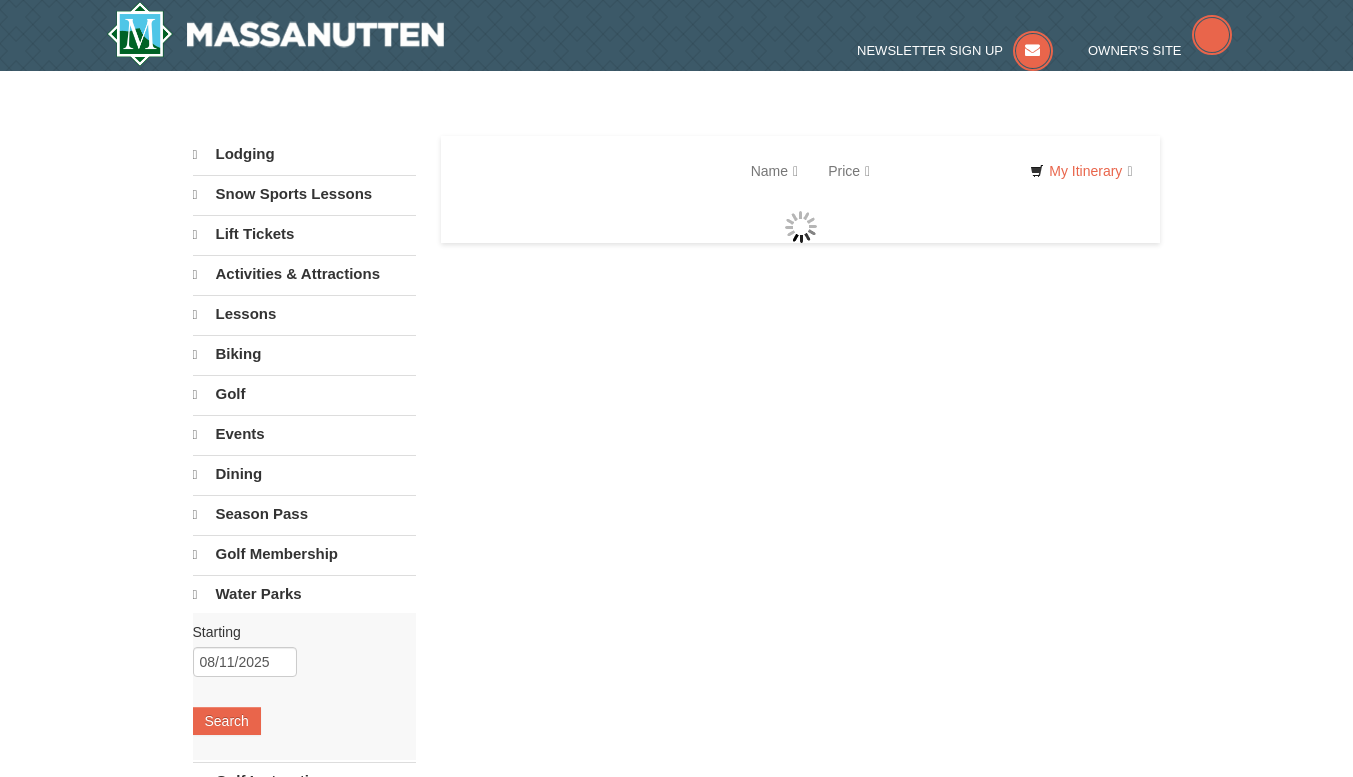 scroll, scrollTop: 0, scrollLeft: 0, axis: both 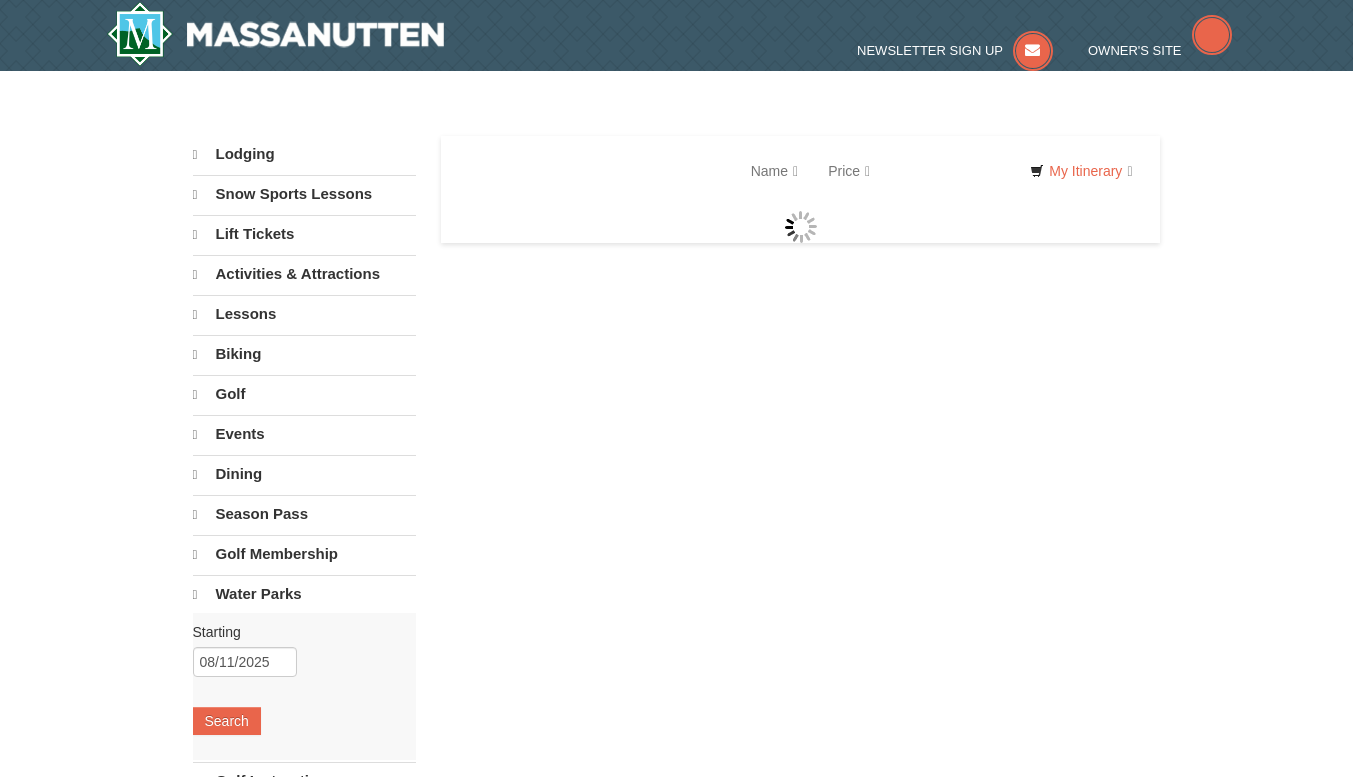 select on "8" 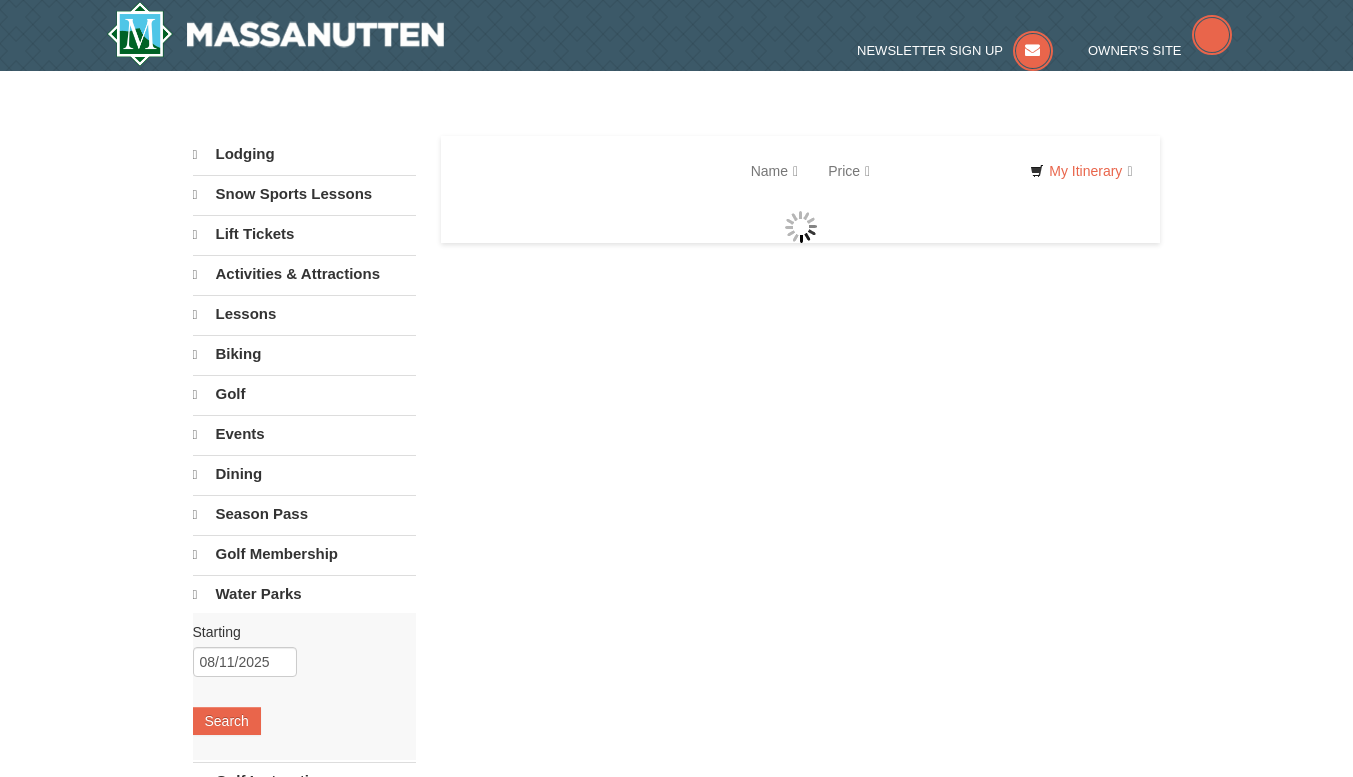 select on "8" 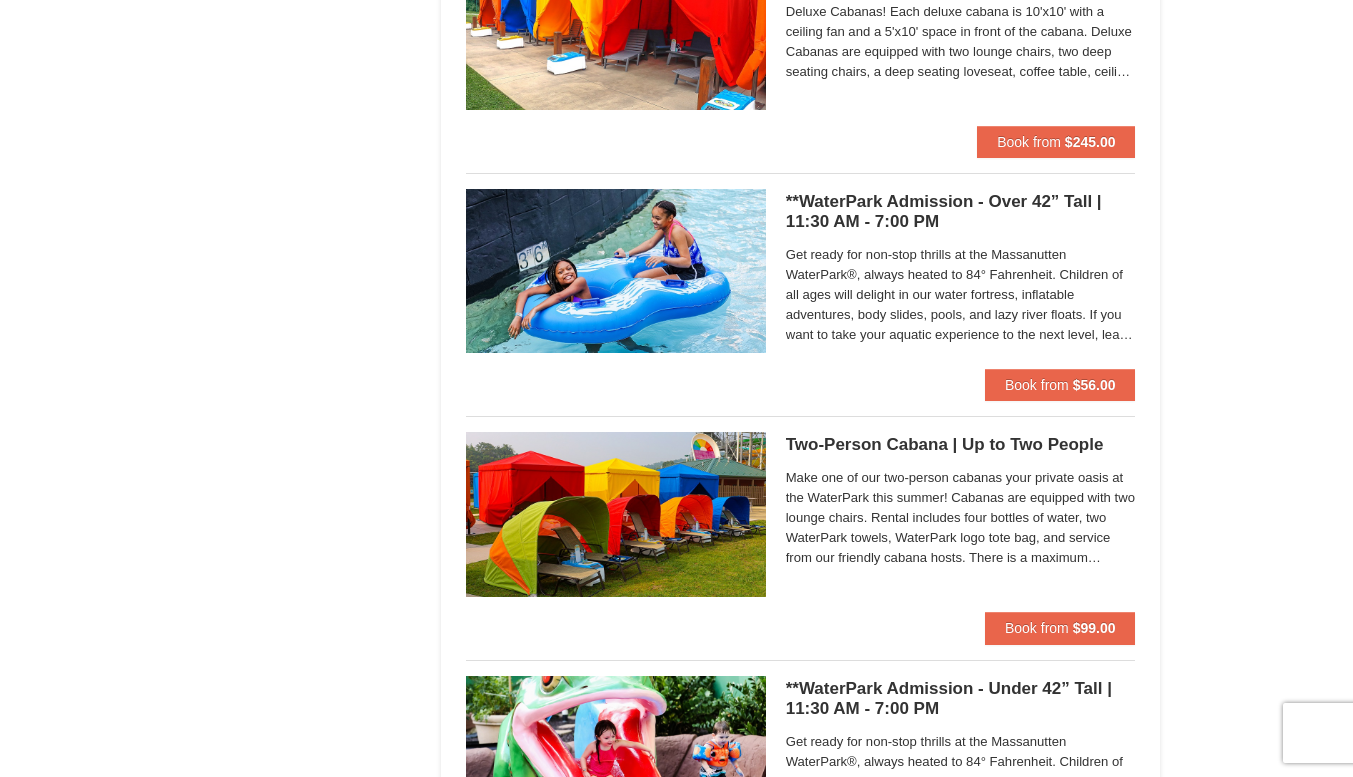 scroll, scrollTop: 1243, scrollLeft: 0, axis: vertical 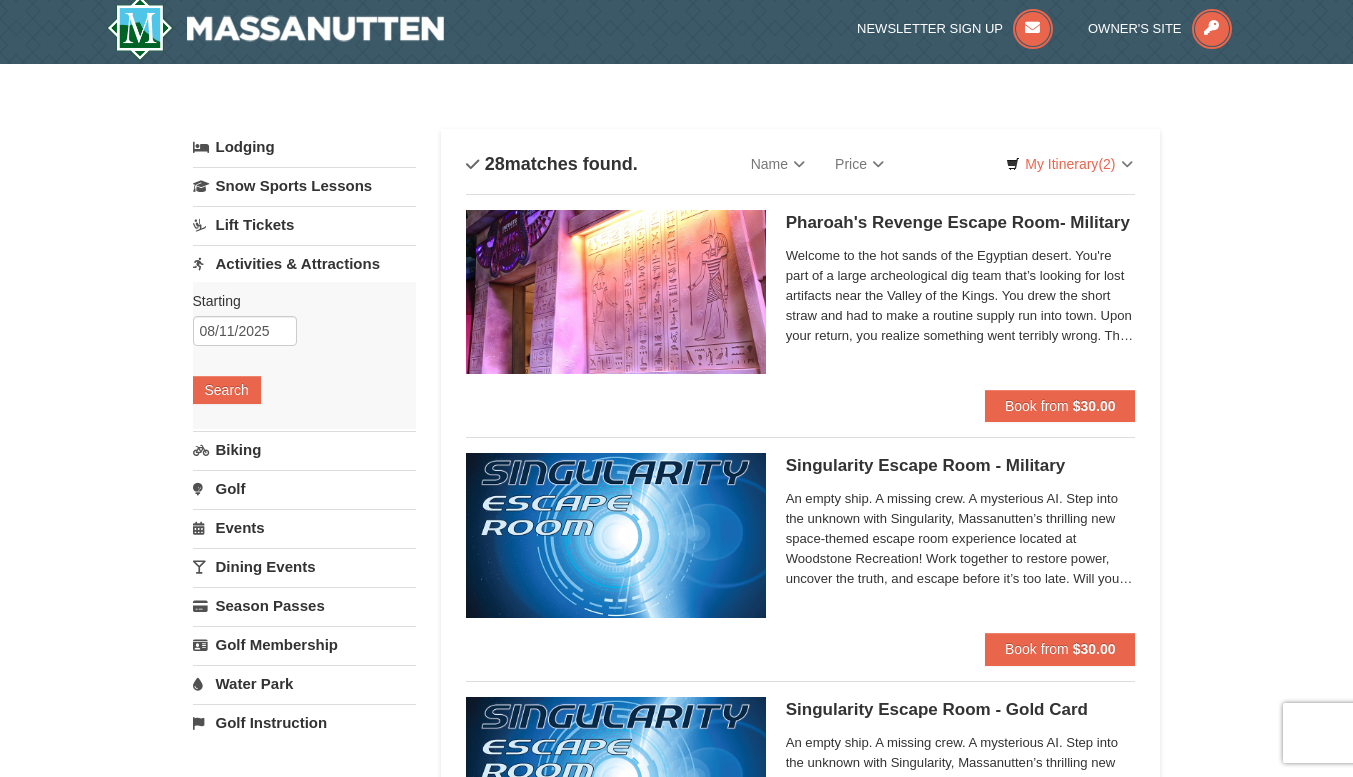 click on "Golf" at bounding box center (304, 488) 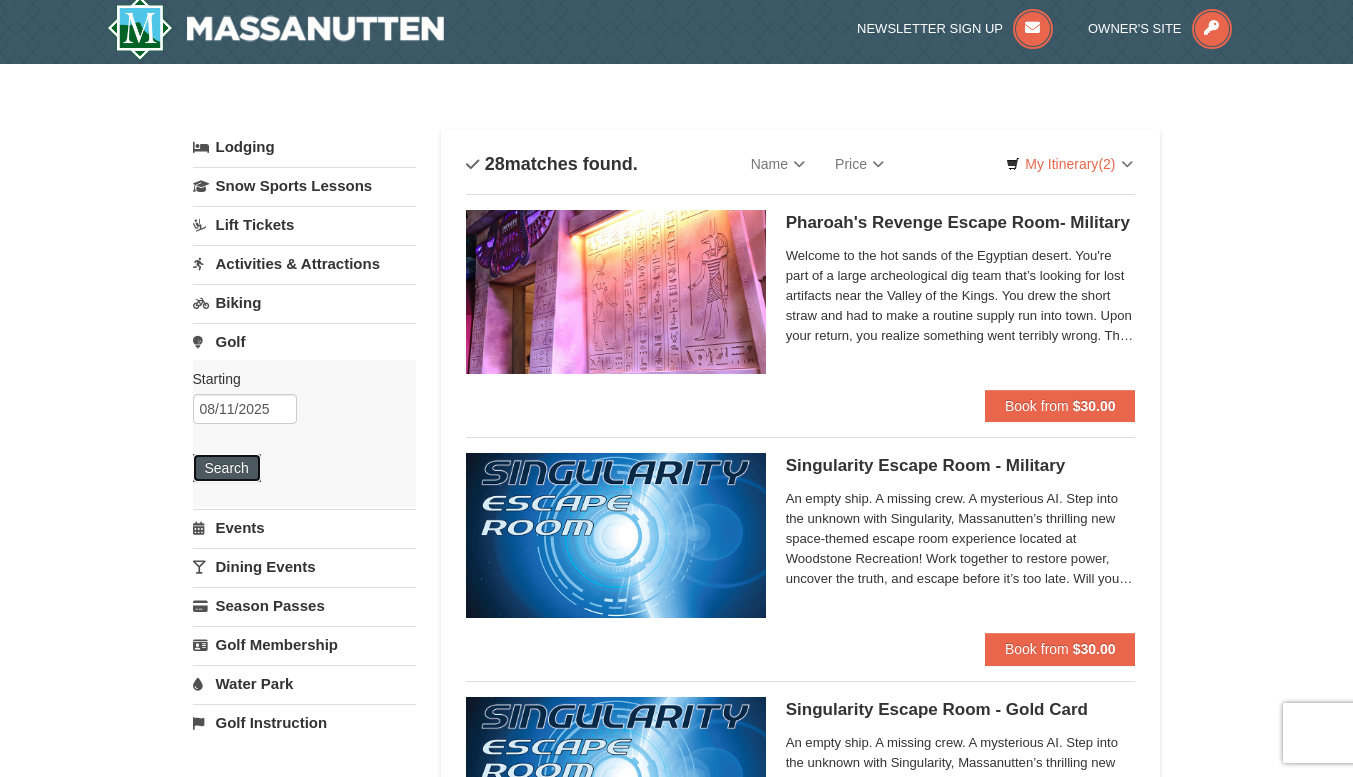 click on "Search" at bounding box center (227, 468) 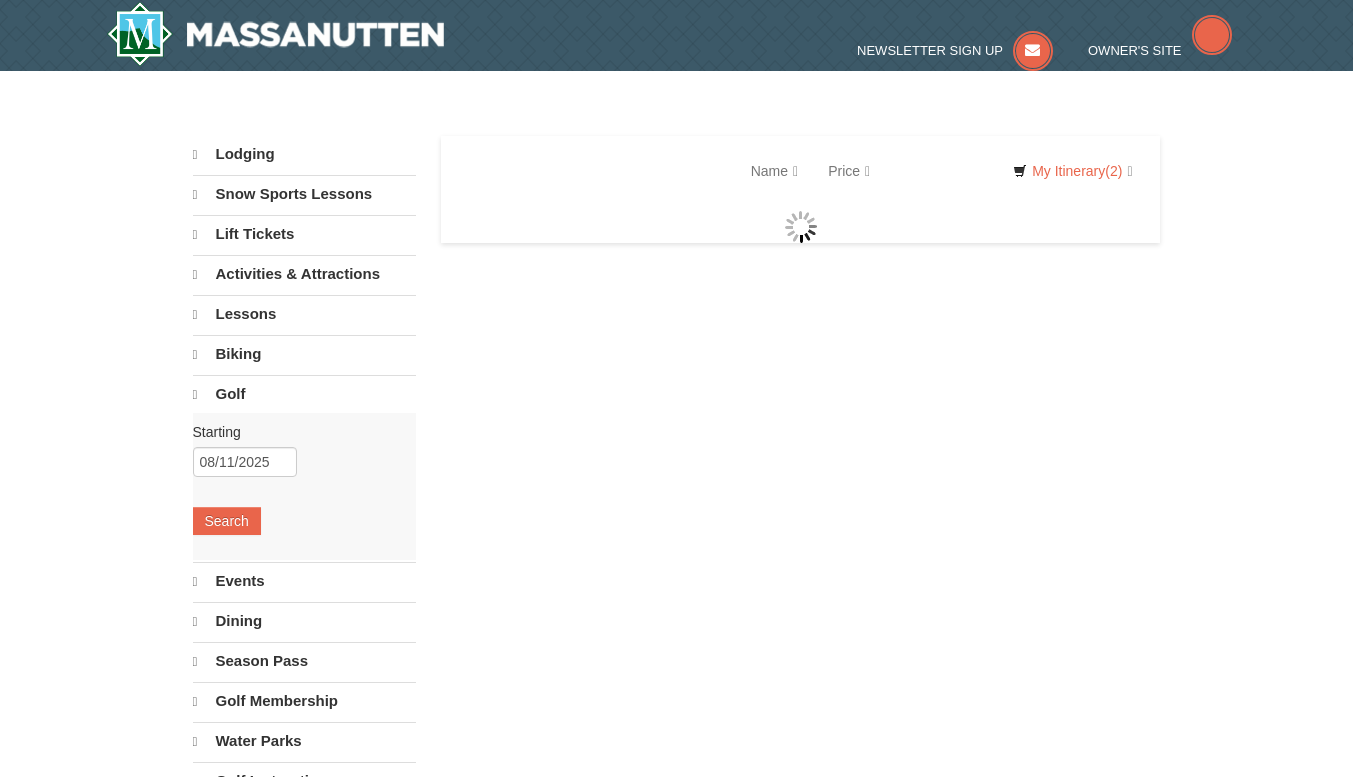 scroll, scrollTop: 0, scrollLeft: 0, axis: both 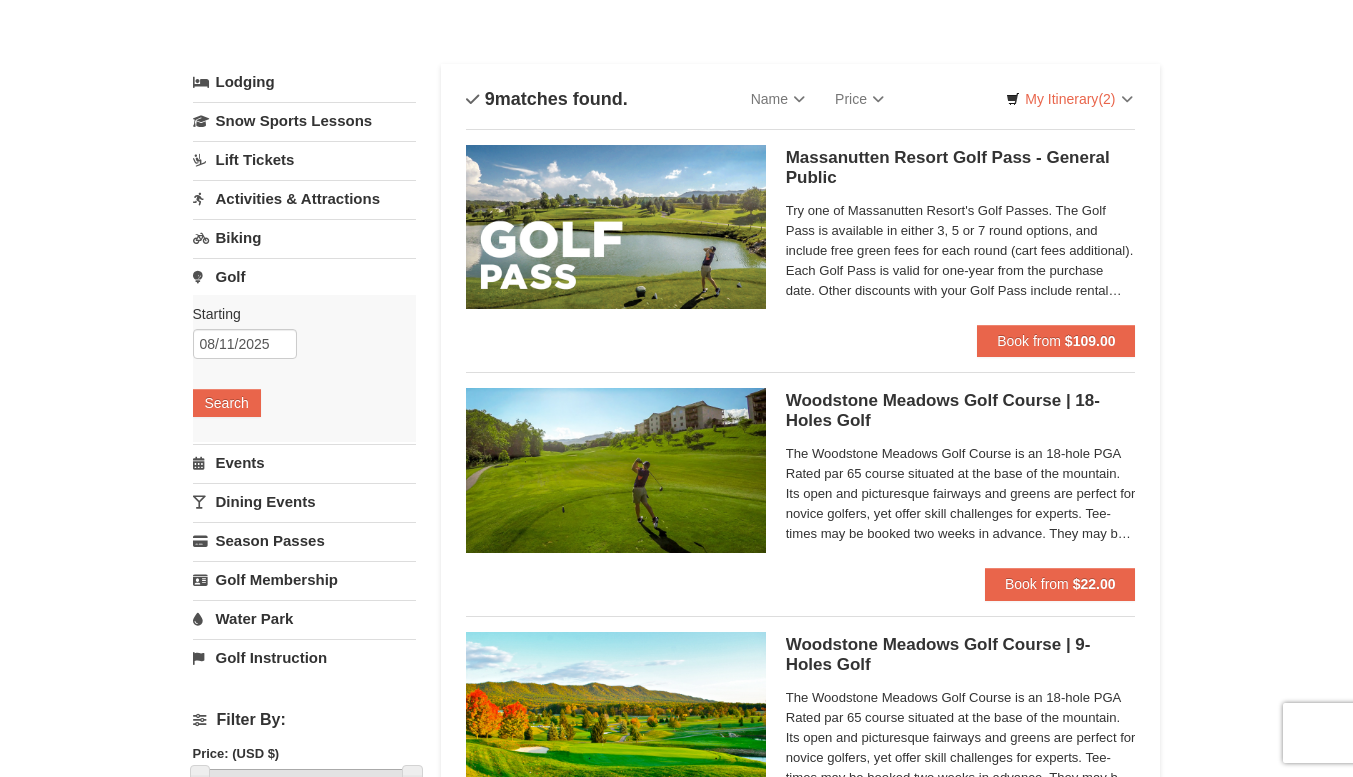 click on "Events" at bounding box center [304, 462] 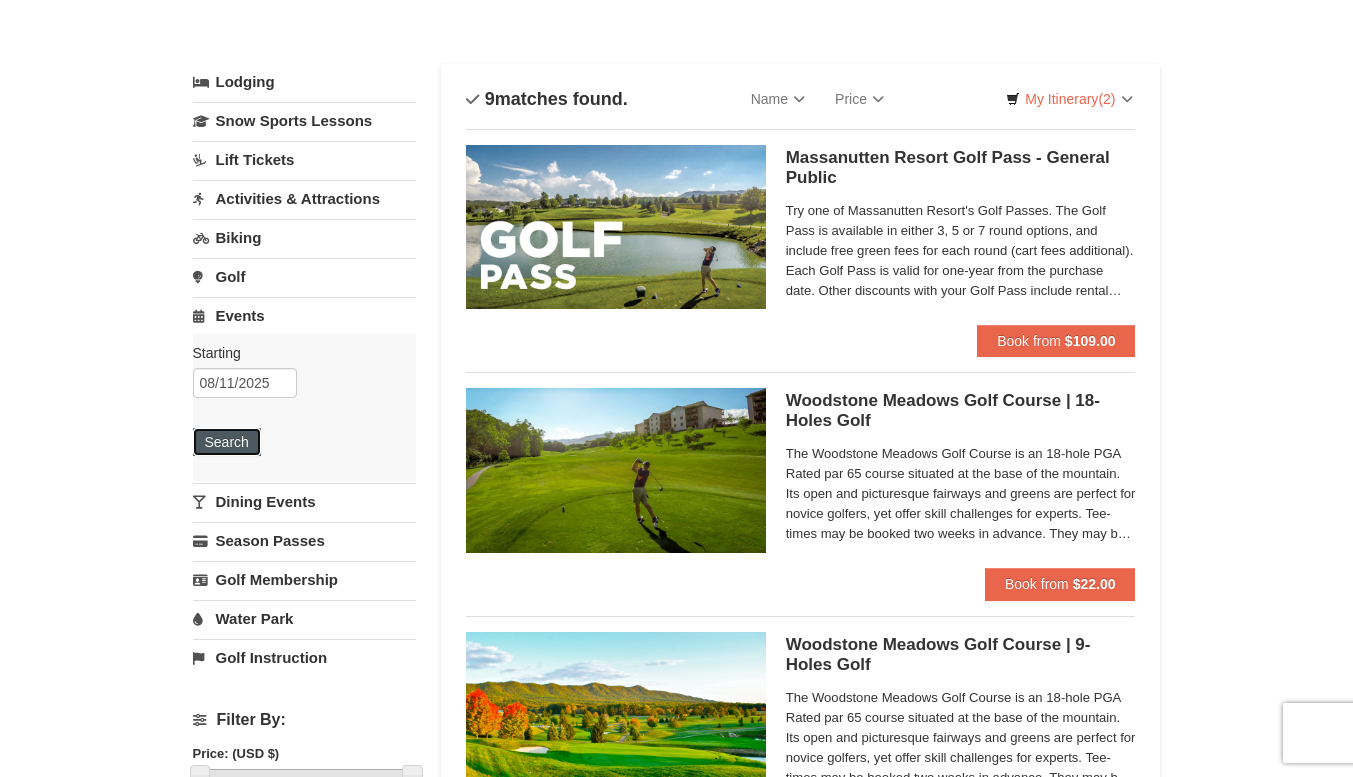 click on "Search" at bounding box center [227, 442] 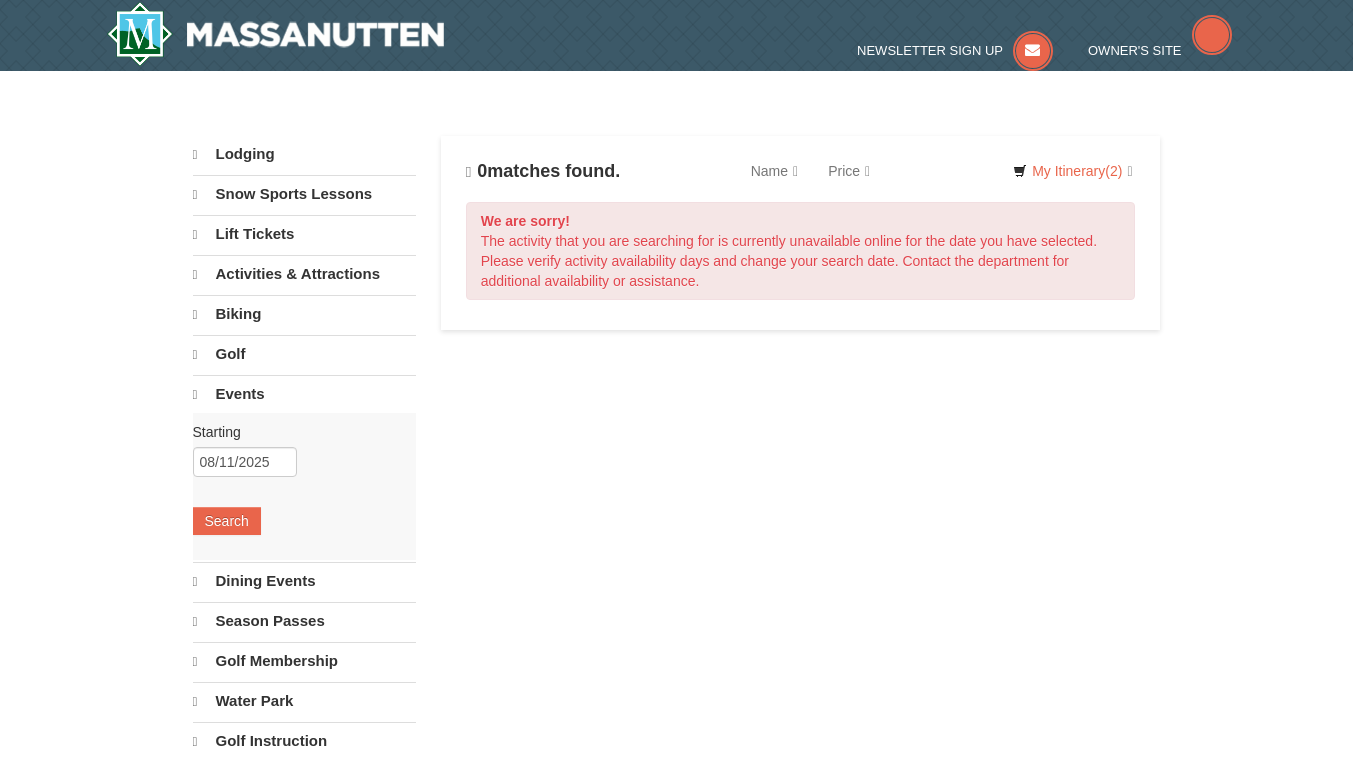 scroll, scrollTop: 0, scrollLeft: 0, axis: both 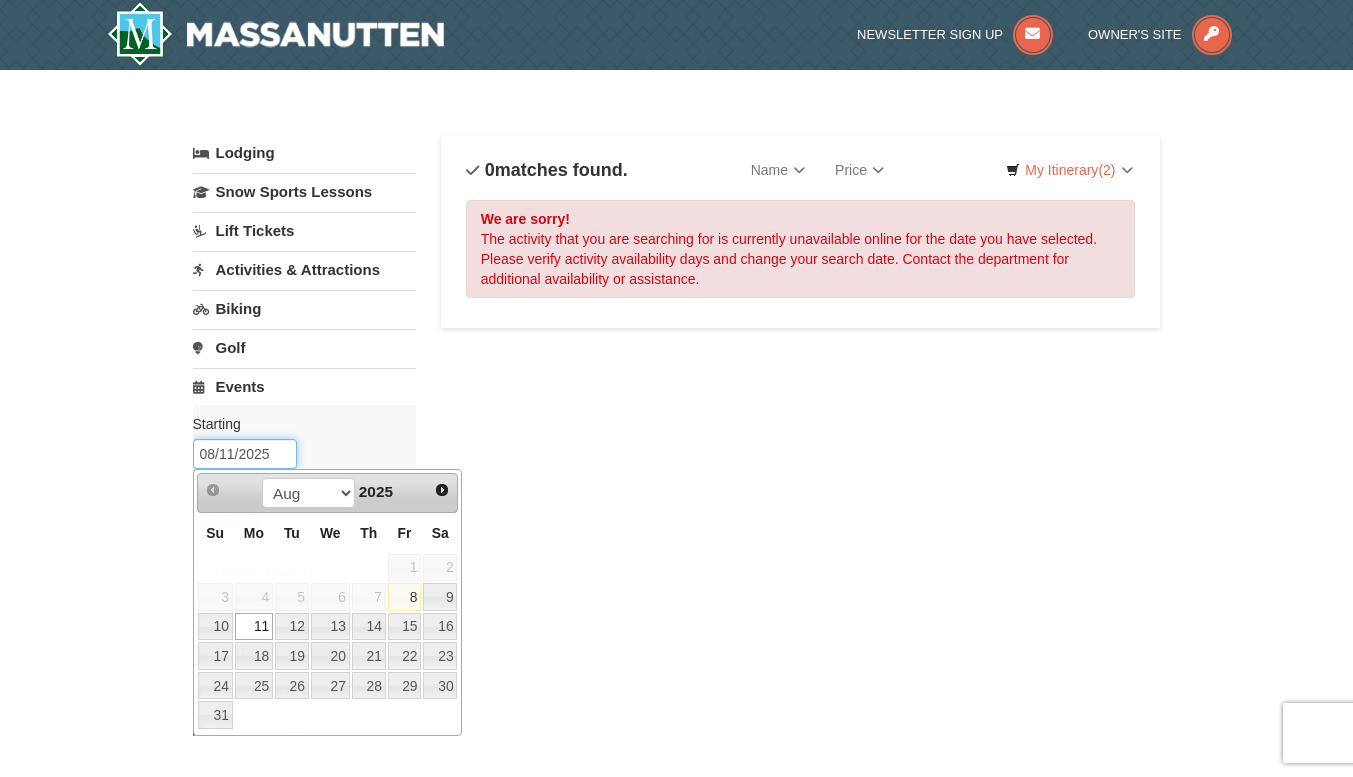 click on "08/11/2025" at bounding box center [245, 454] 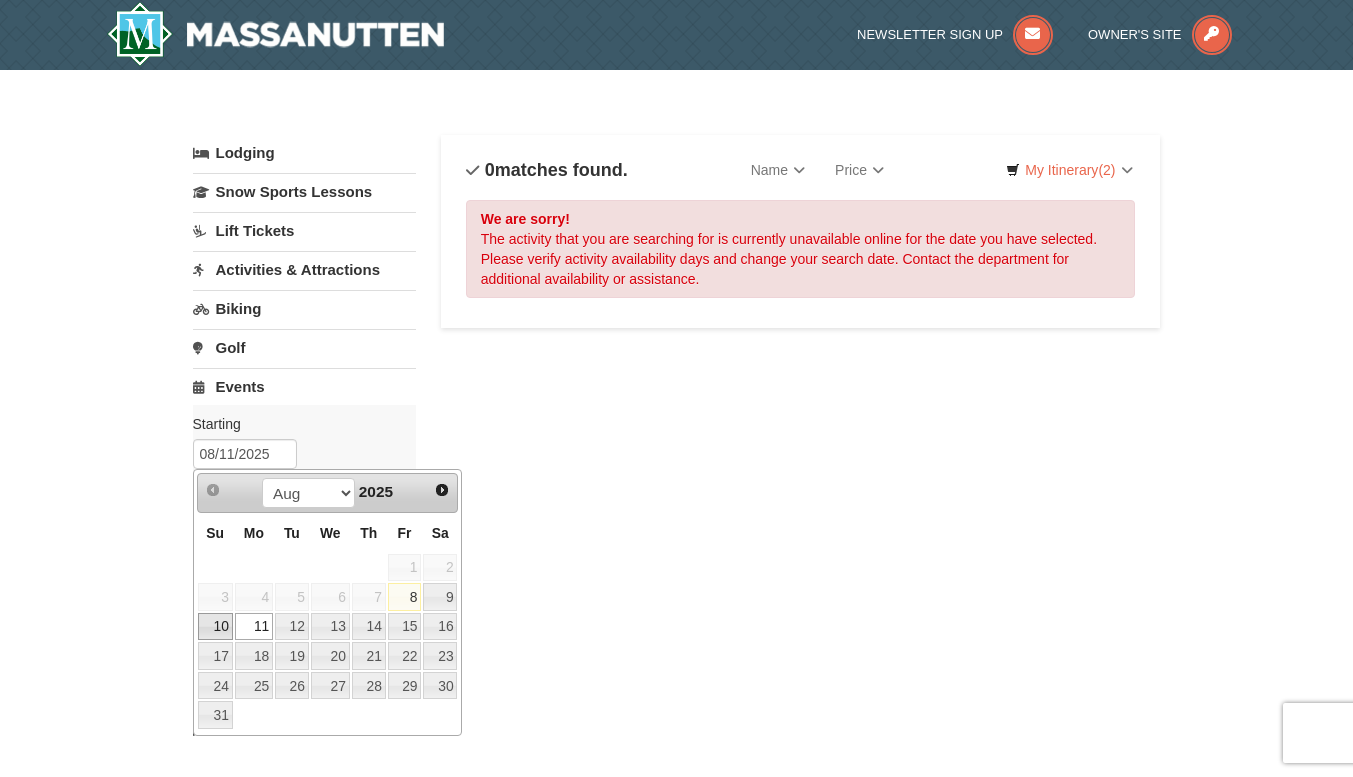 click on "10" at bounding box center (215, 627) 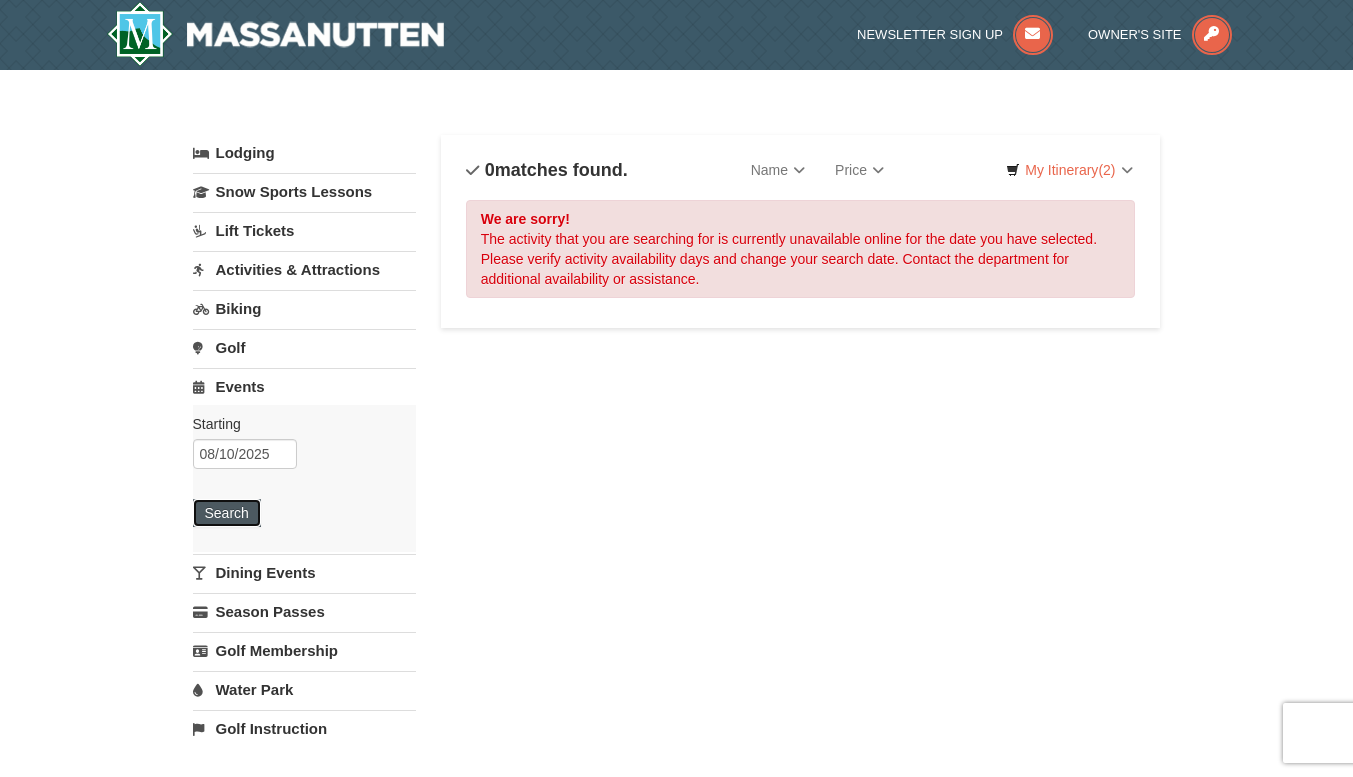 click on "Search" at bounding box center (227, 513) 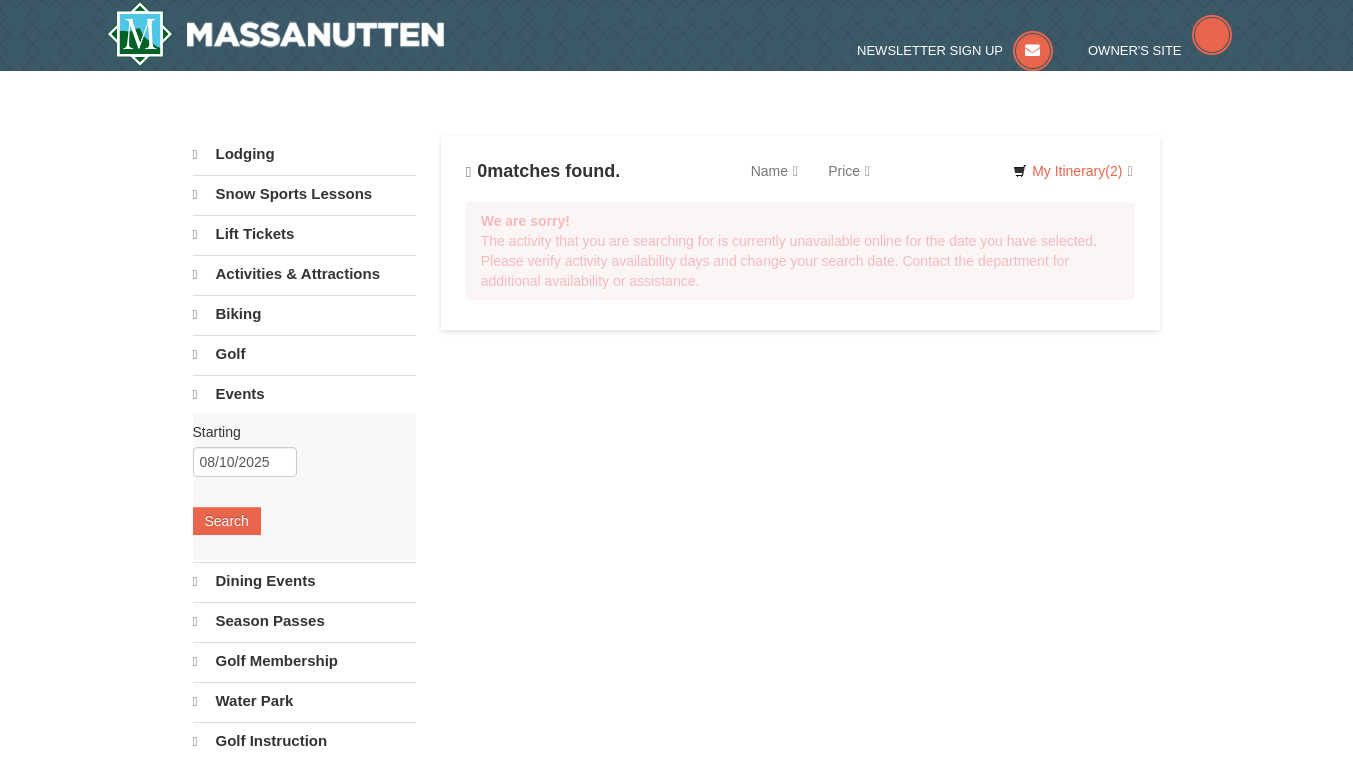 scroll, scrollTop: 0, scrollLeft: 0, axis: both 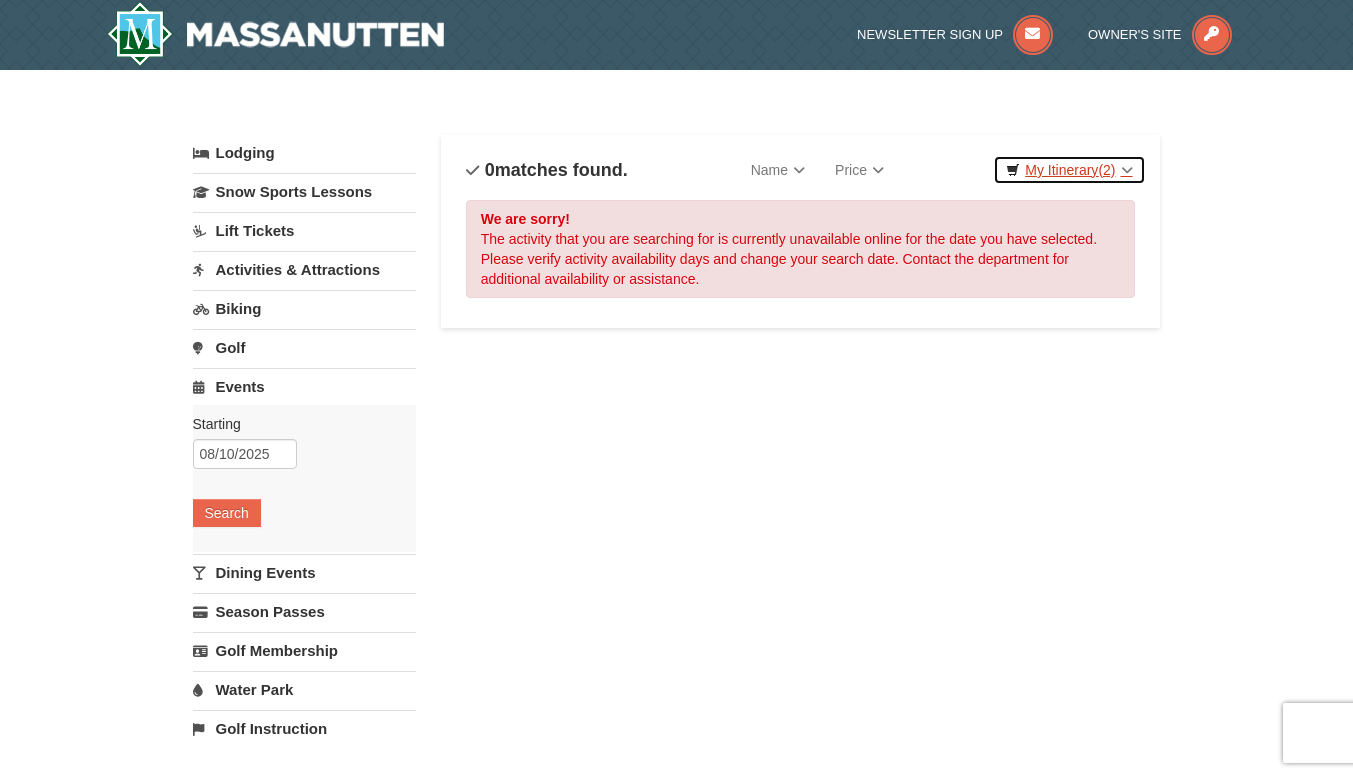 click on "My Itinerary (2)" at bounding box center (1069, 170) 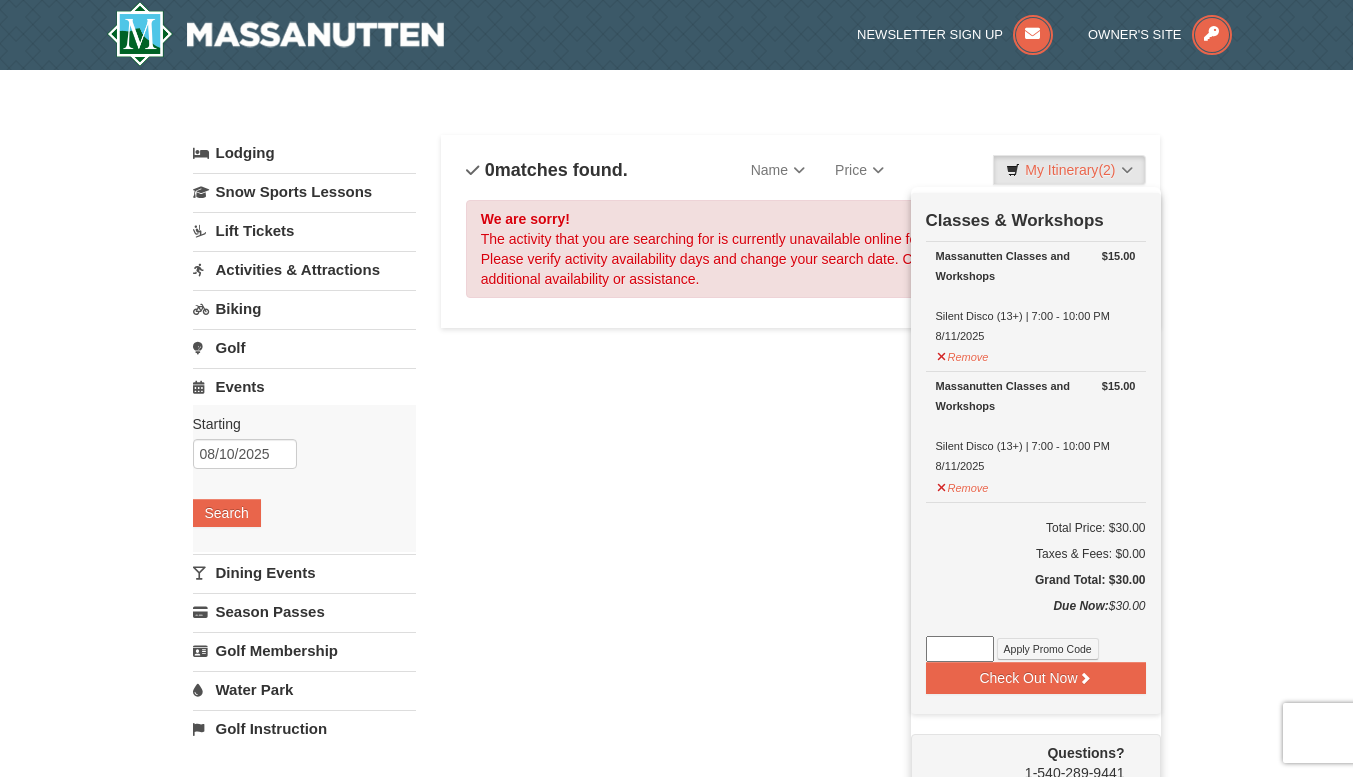click on "Dining Events" at bounding box center (304, 572) 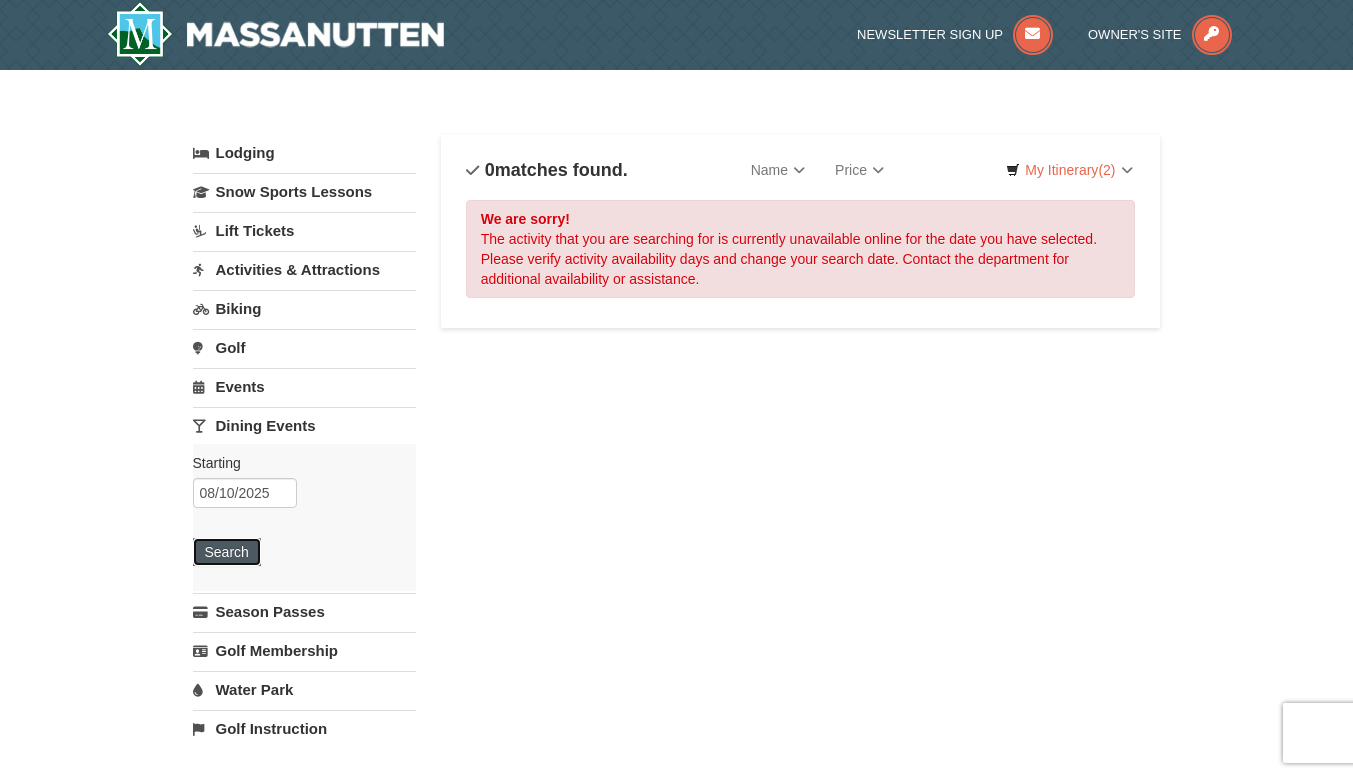 click on "Search" at bounding box center (227, 552) 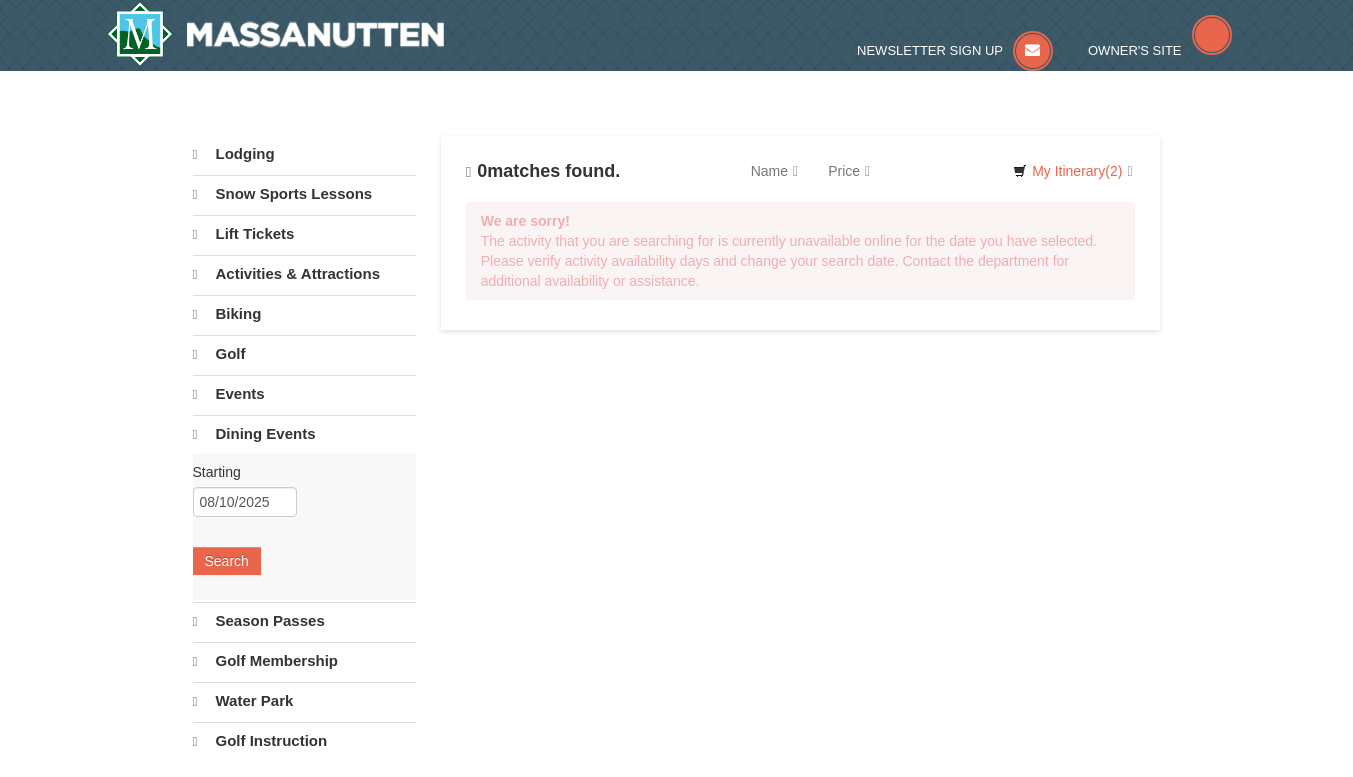 scroll, scrollTop: 0, scrollLeft: 0, axis: both 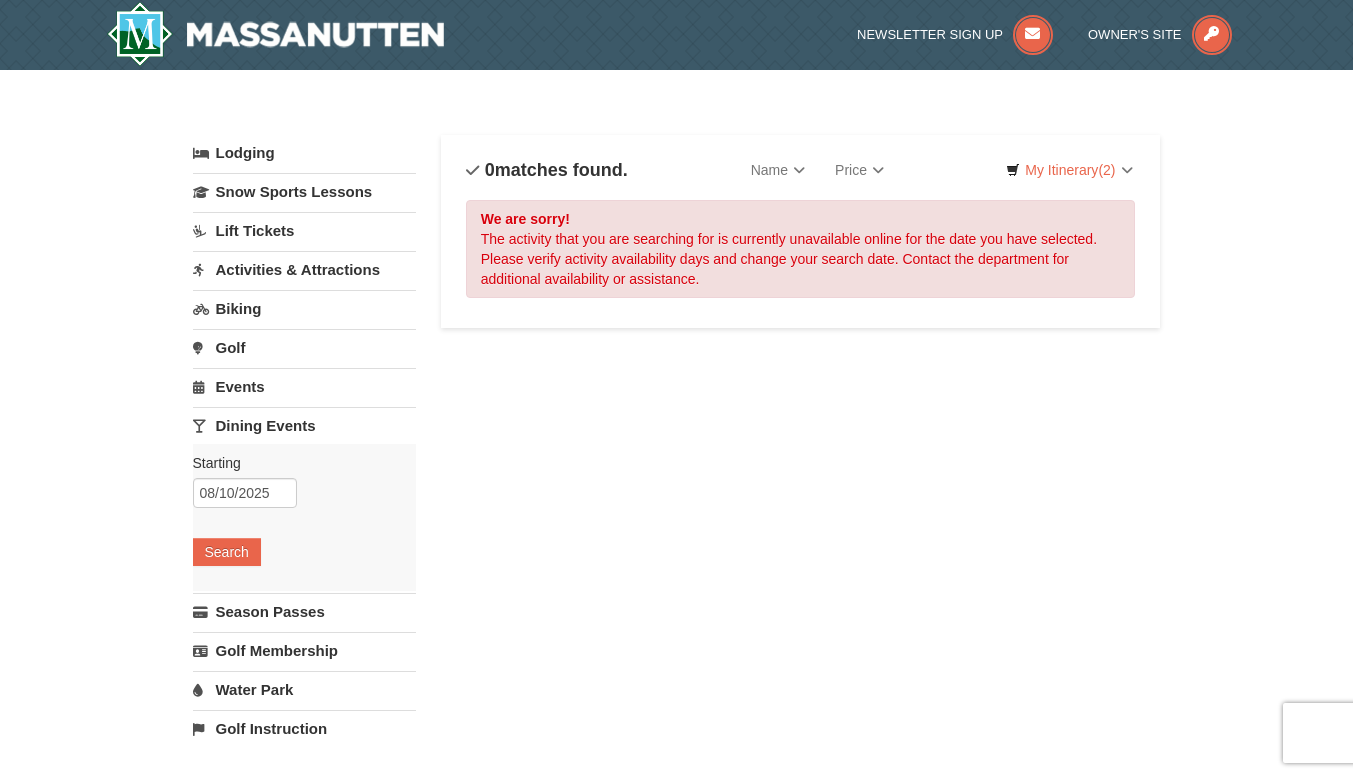 click on "Lift Tickets" at bounding box center [304, 230] 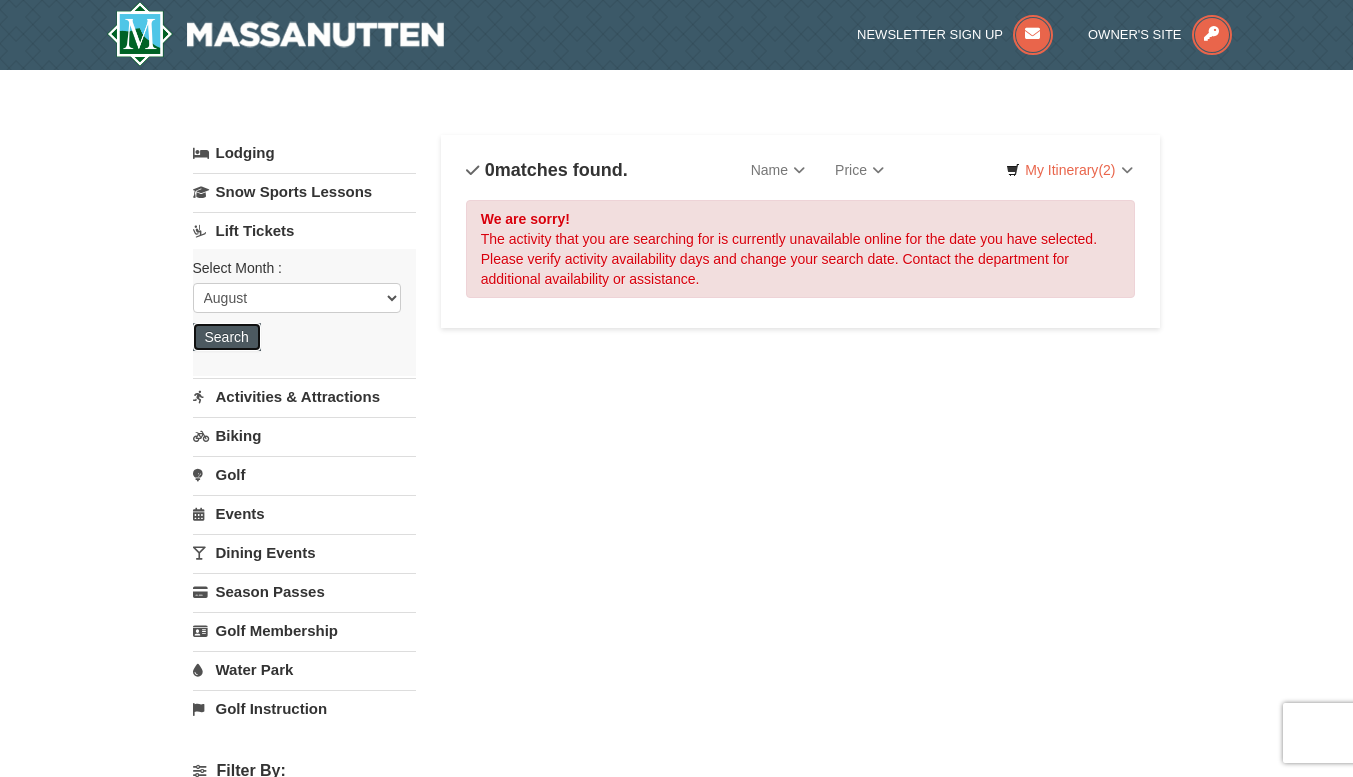 click on "Search" at bounding box center (227, 337) 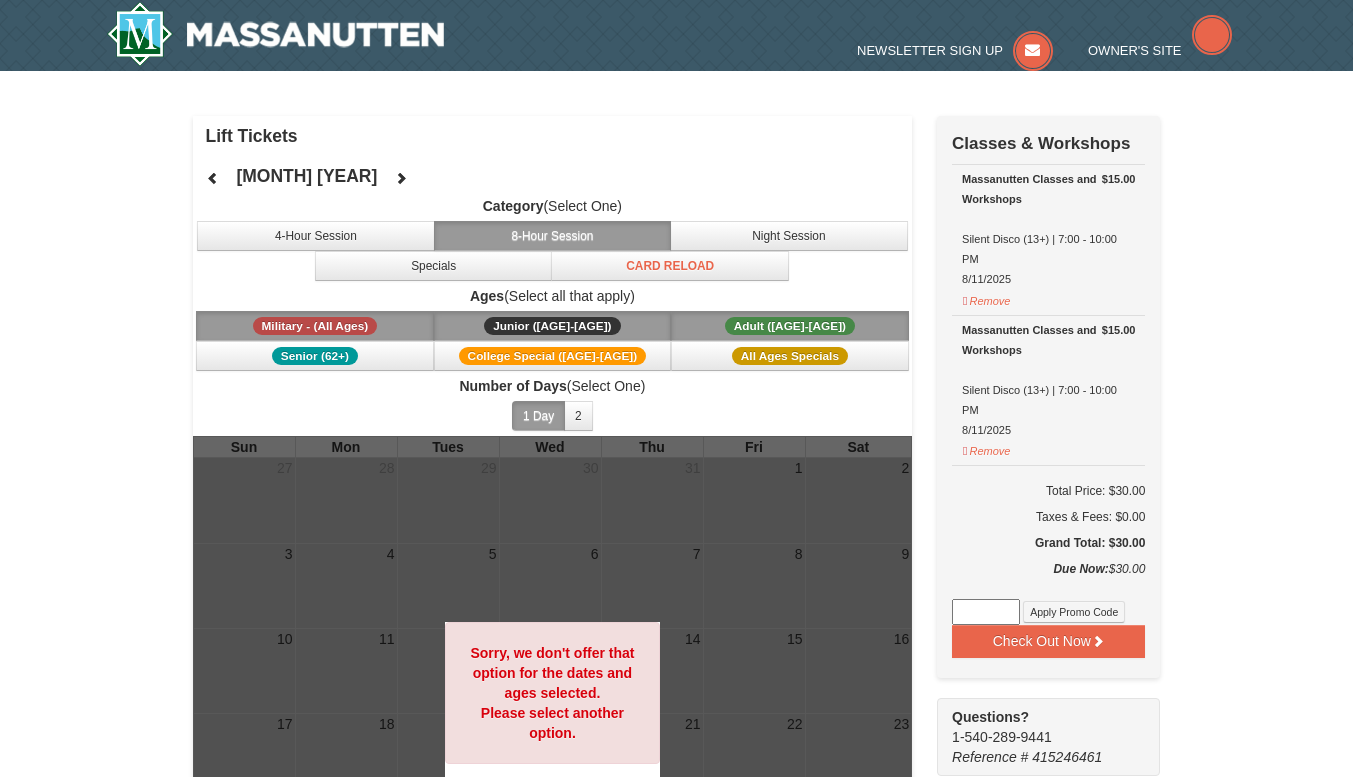 scroll, scrollTop: 0, scrollLeft: 0, axis: both 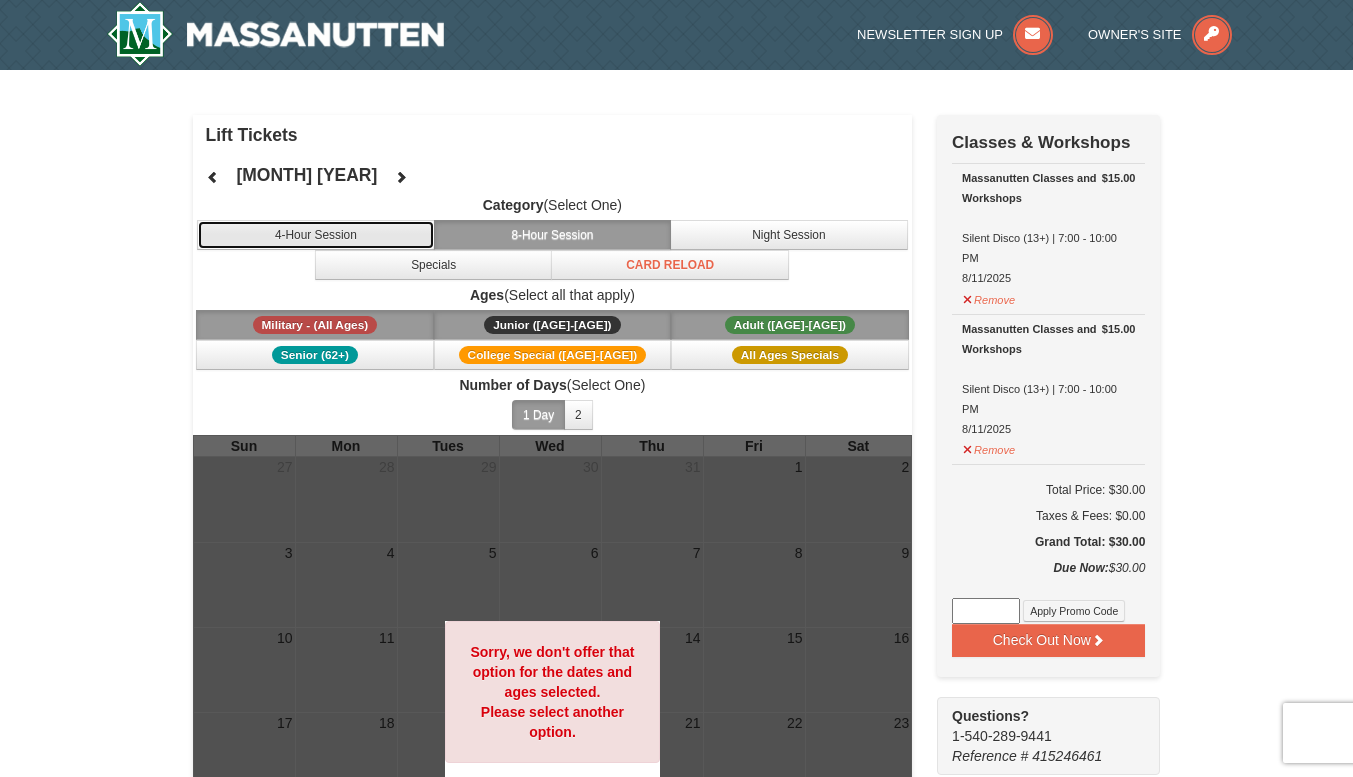 click on "4-Hour Session" at bounding box center (316, 235) 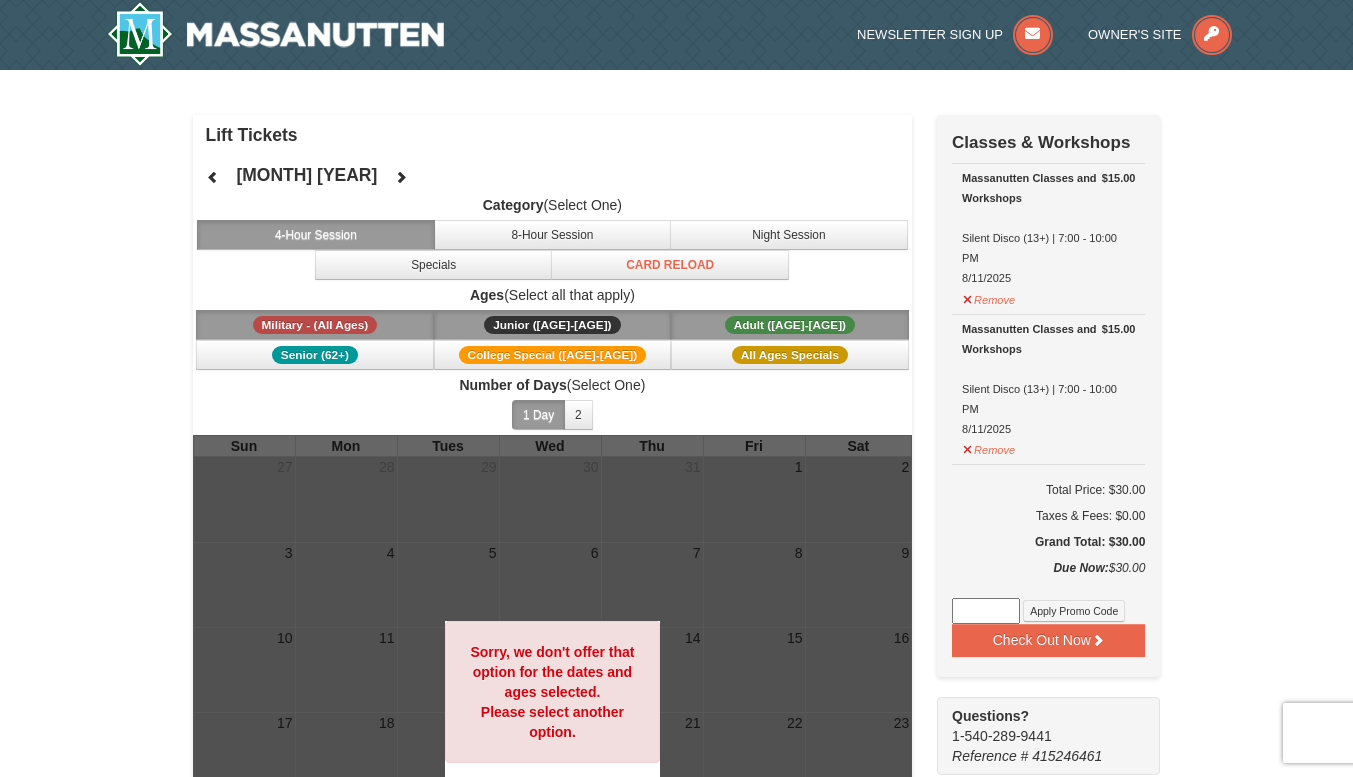 click on "Military - (All Ages)" at bounding box center (315, 325) 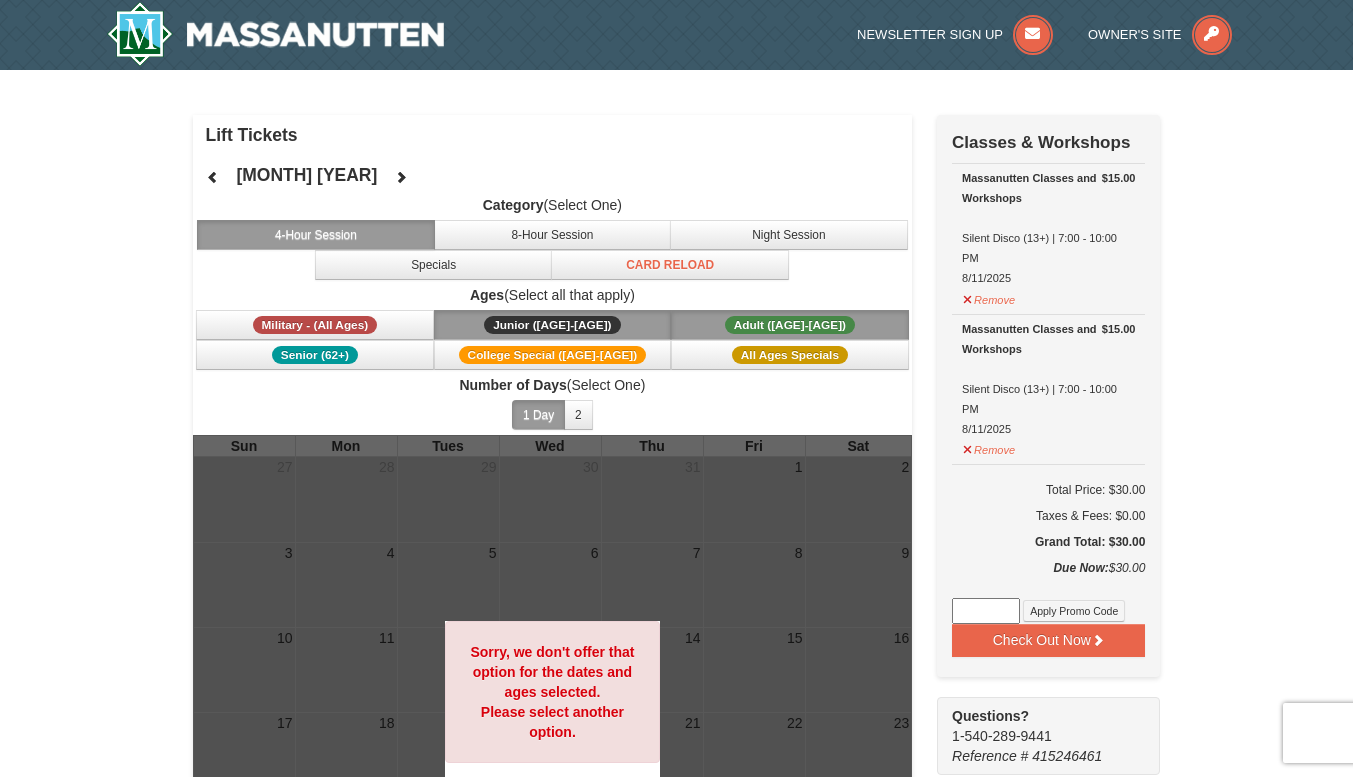 click on "Junior ([AGE]-[AGE])
([AGE] - [AGE])" at bounding box center (553, 325) 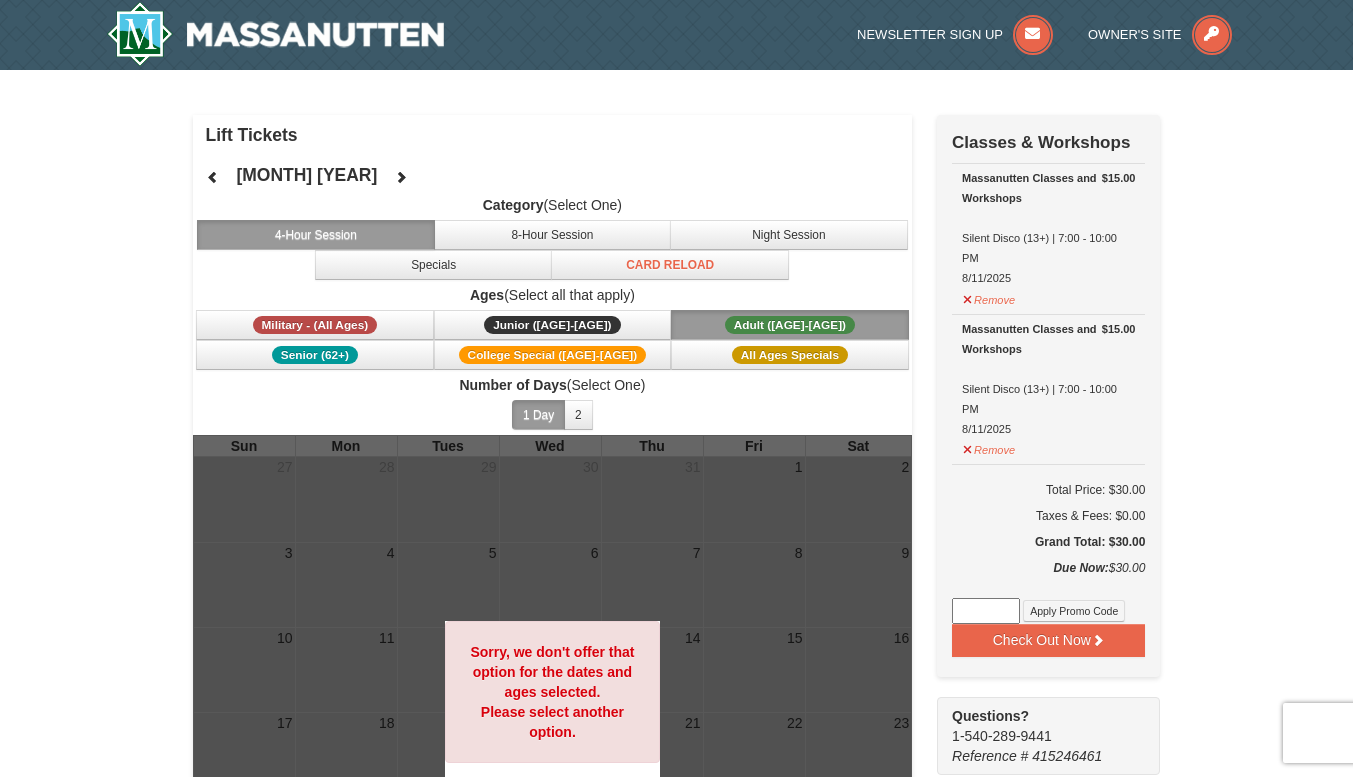 click on "Adult (13-61)
(13 - 61)" at bounding box center [790, 325] 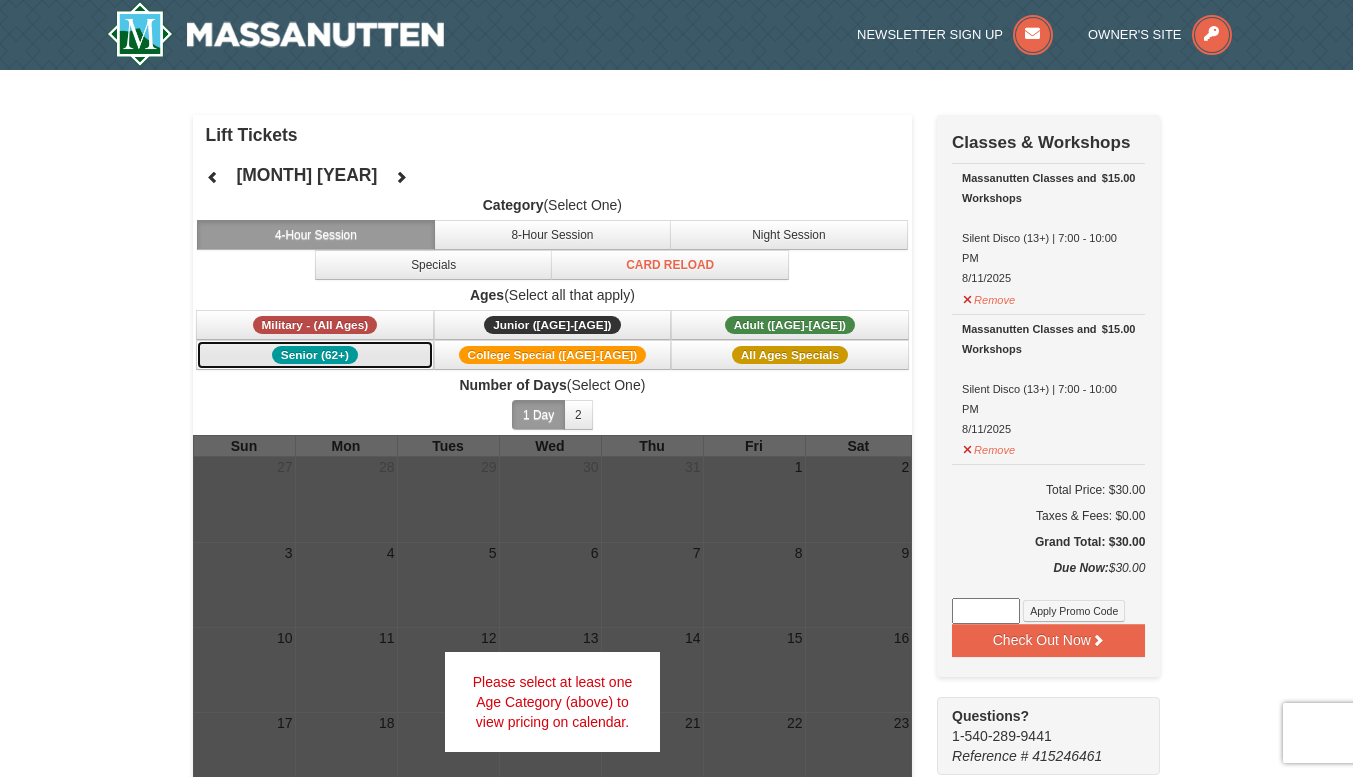 click on "Senior (62+)" at bounding box center (315, 355) 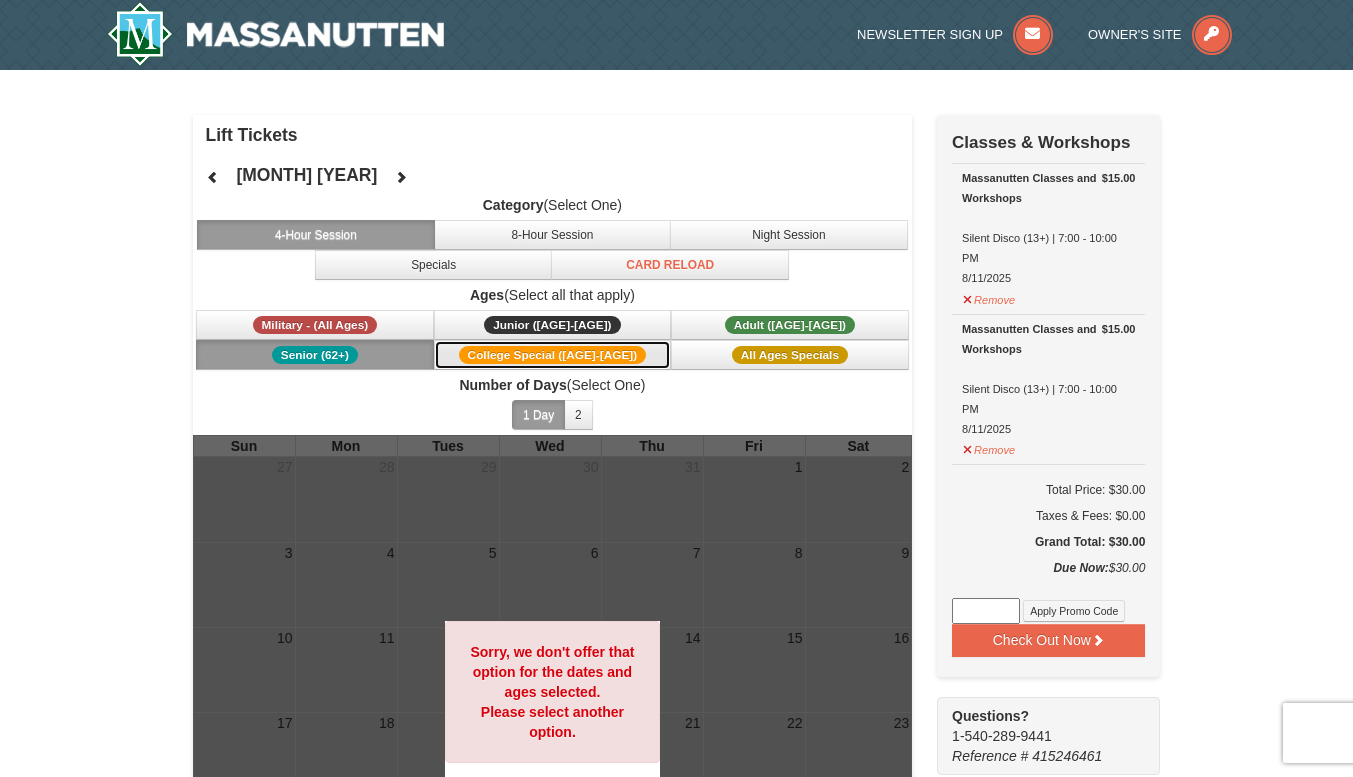 click on "College Special (18-22)" at bounding box center (553, 355) 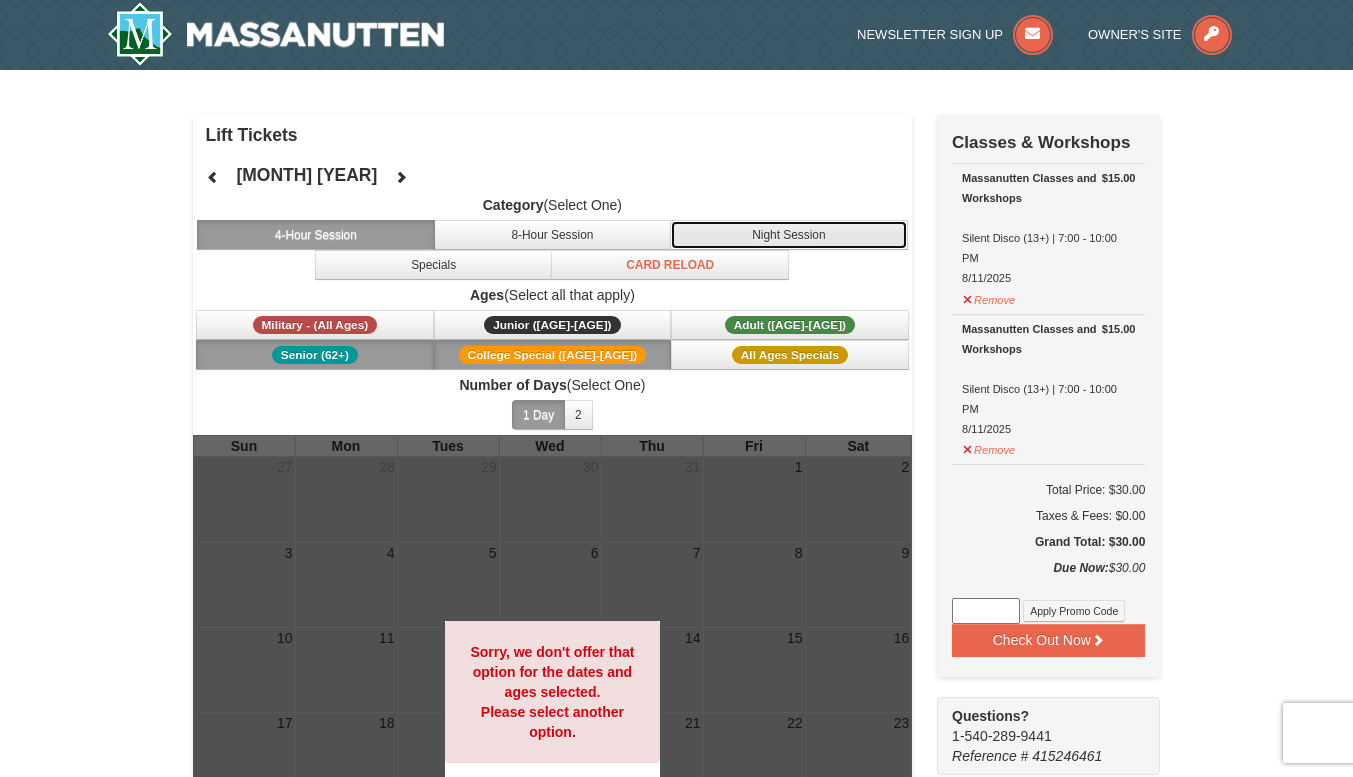 click on "Night Session" at bounding box center (789, 235) 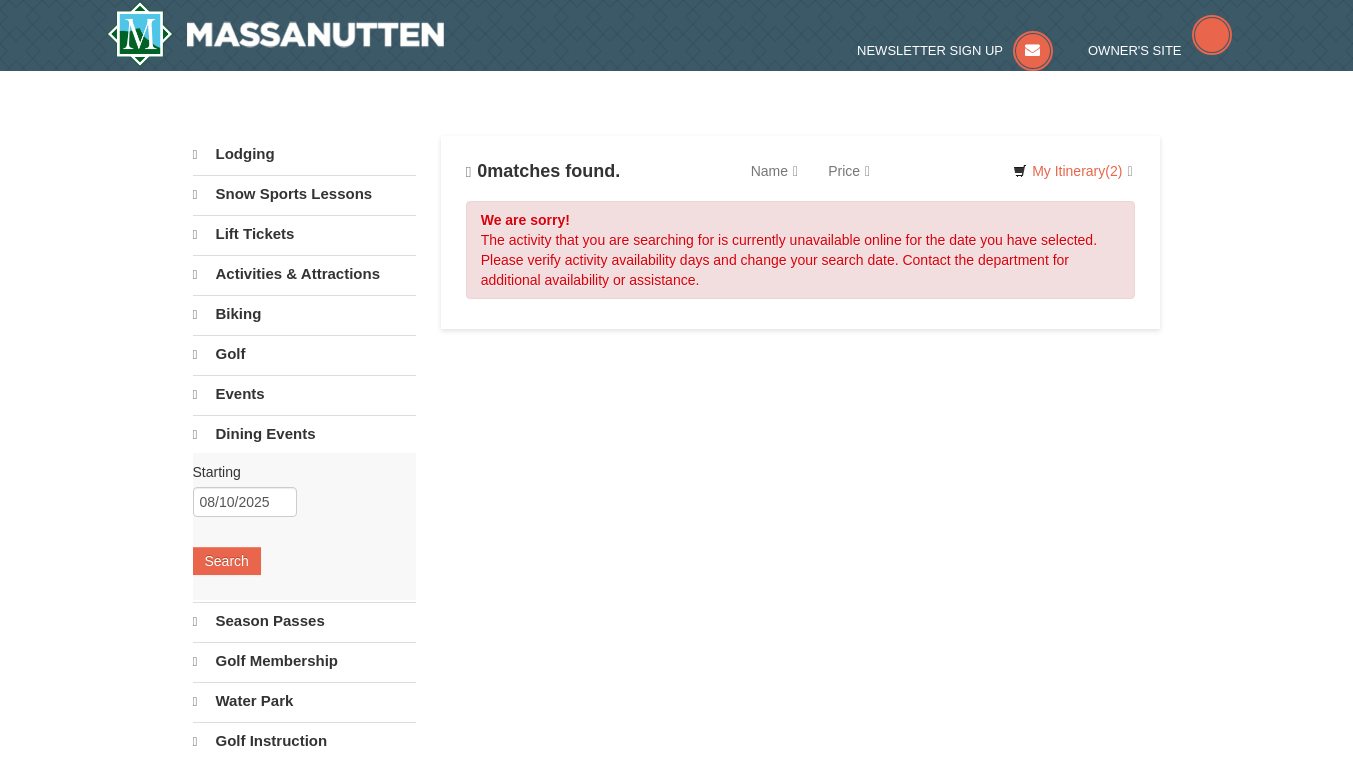 scroll, scrollTop: 0, scrollLeft: 0, axis: both 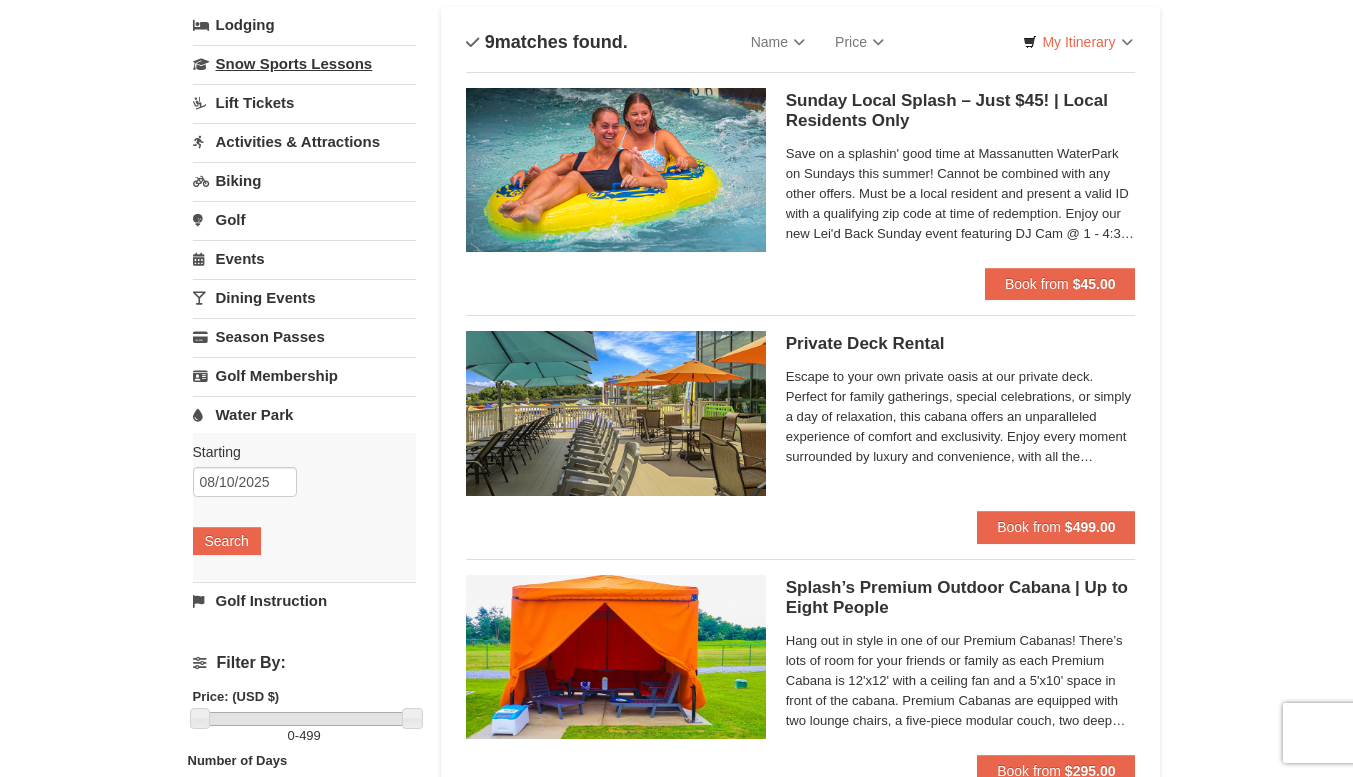 click on "Snow Sports Lessons" at bounding box center [304, 63] 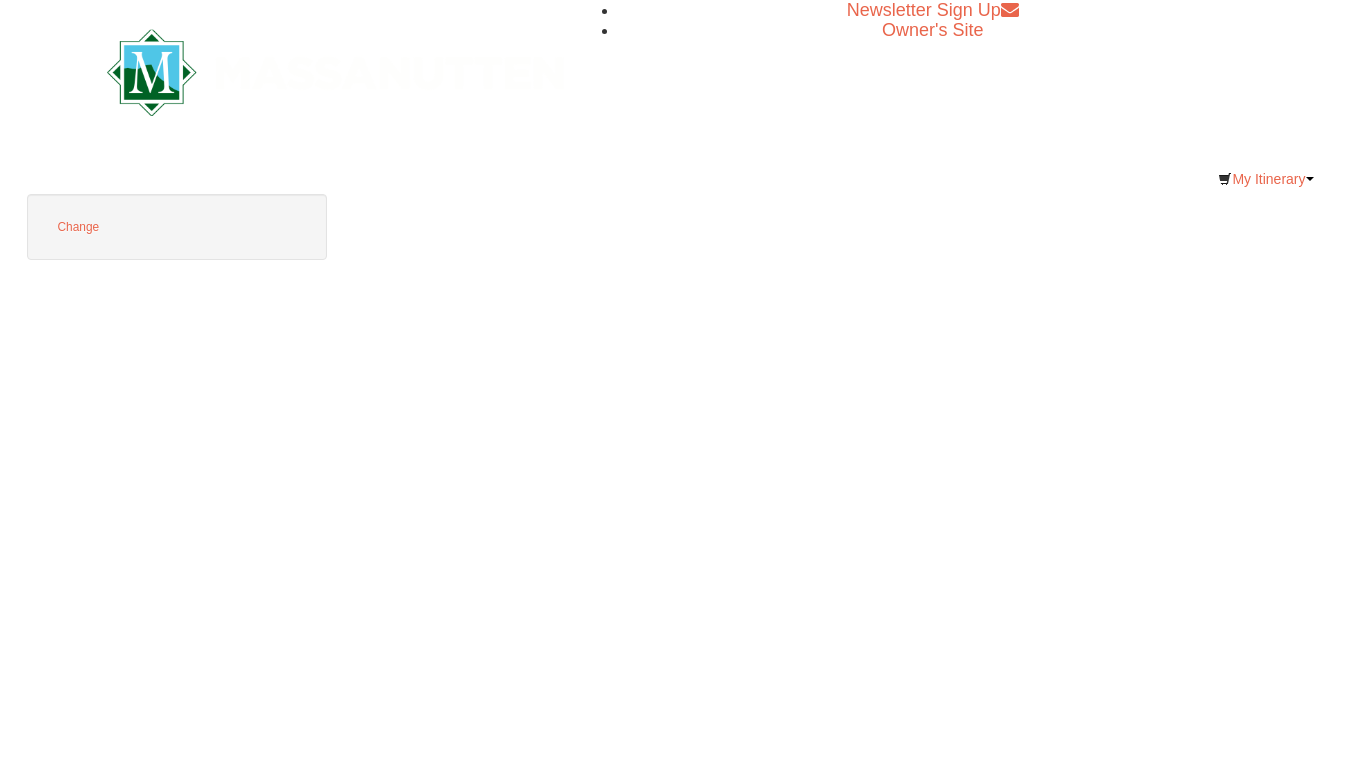 scroll, scrollTop: 0, scrollLeft: 0, axis: both 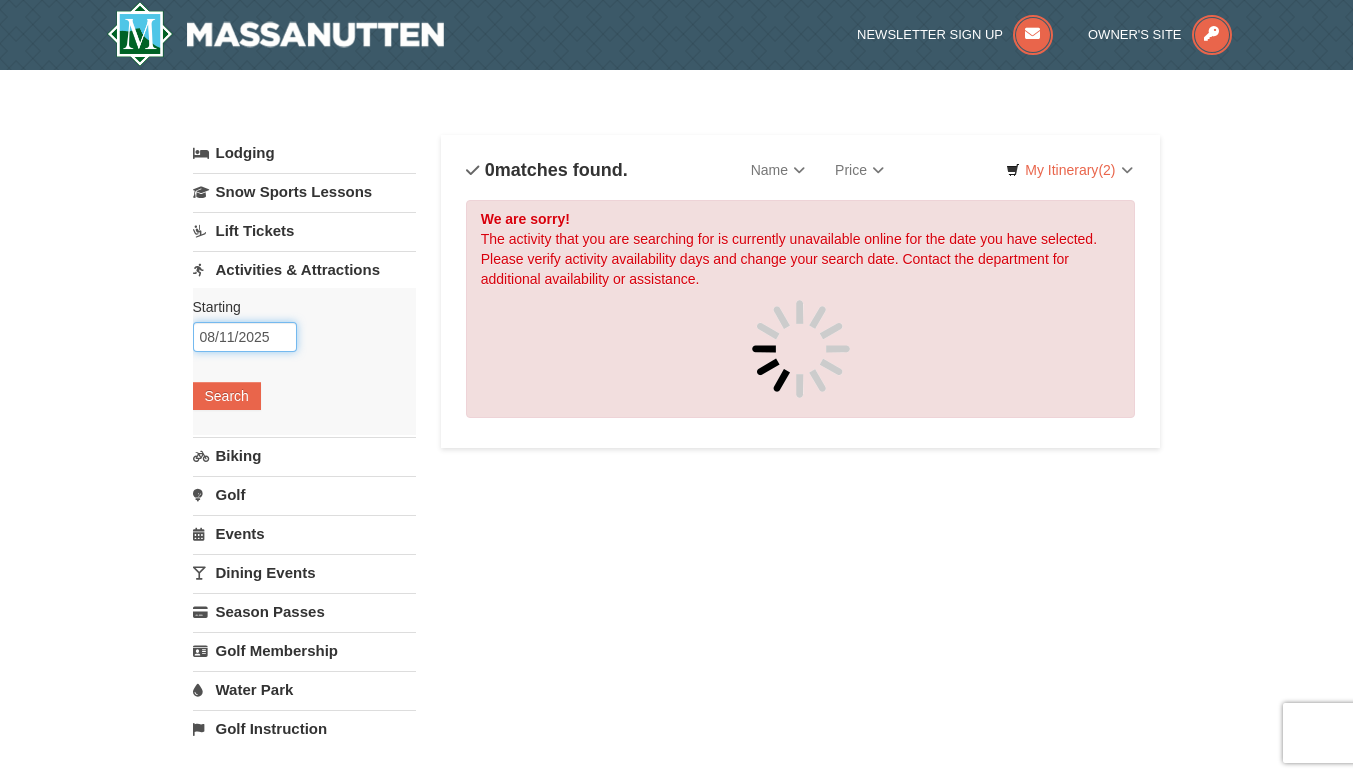 click on "08/11/2025" at bounding box center [245, 337] 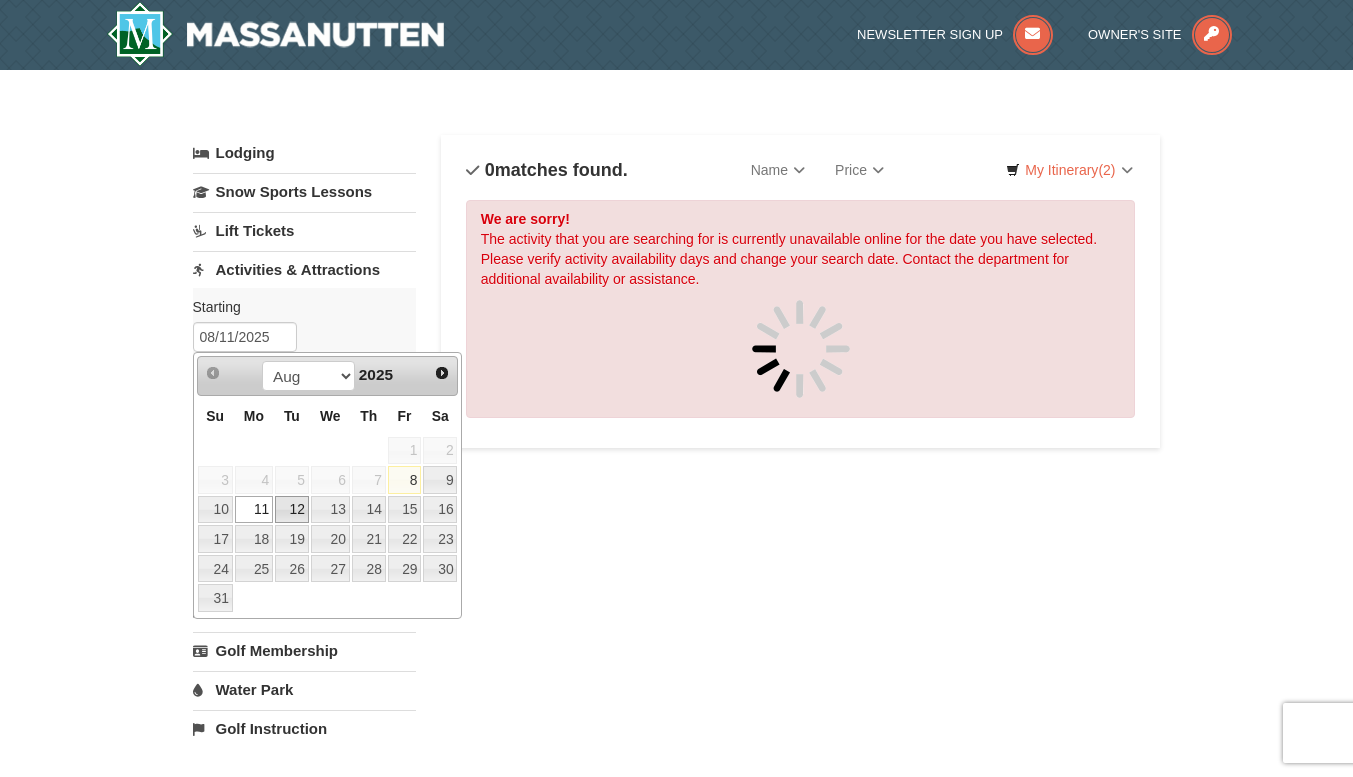 click on "12" at bounding box center [292, 510] 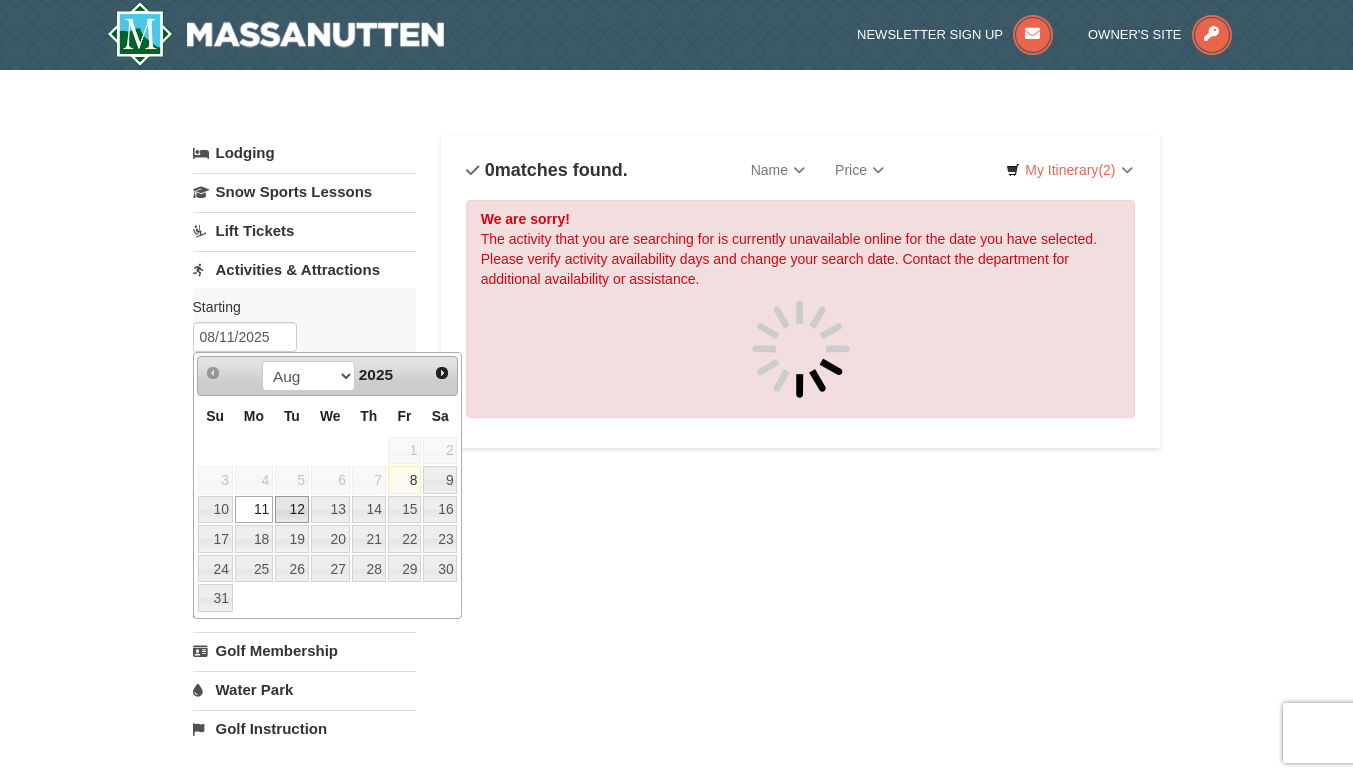 type on "08/12/2025" 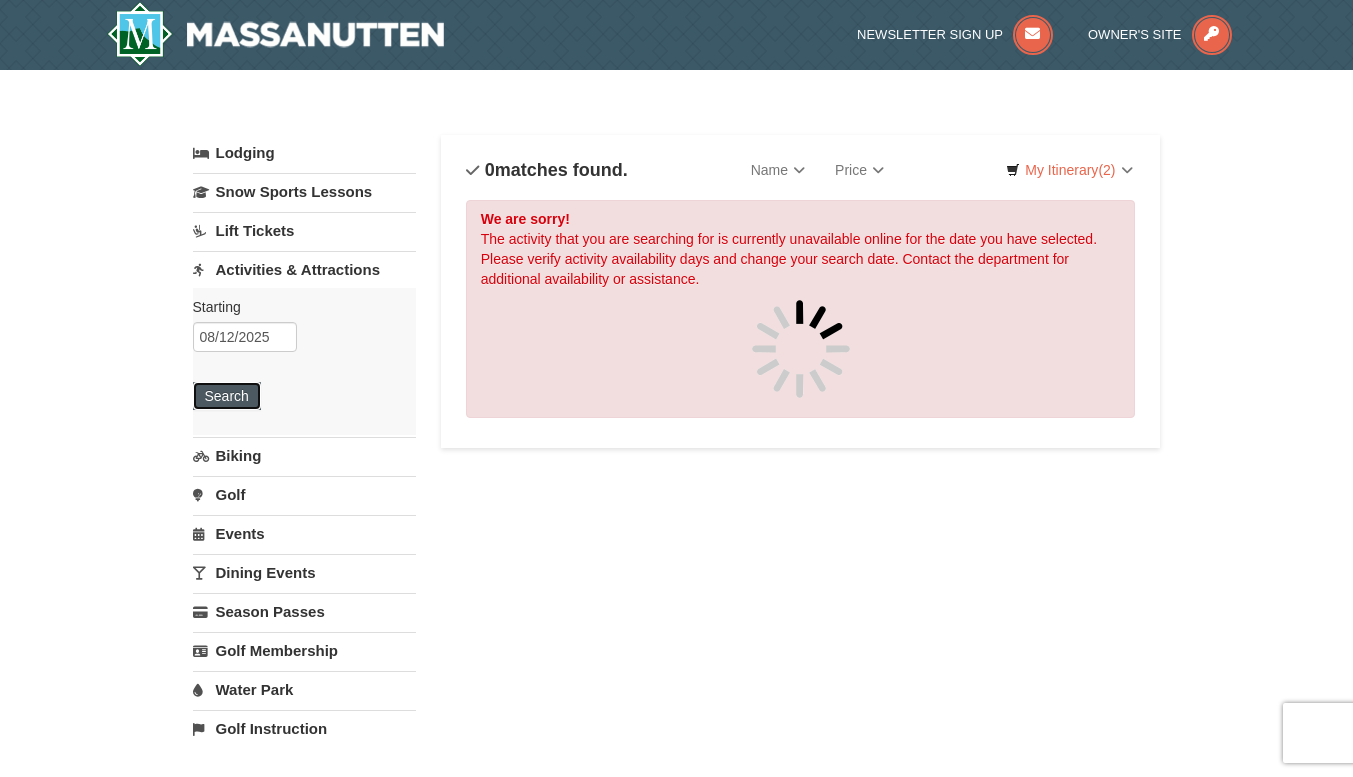 click on "Search" at bounding box center [227, 396] 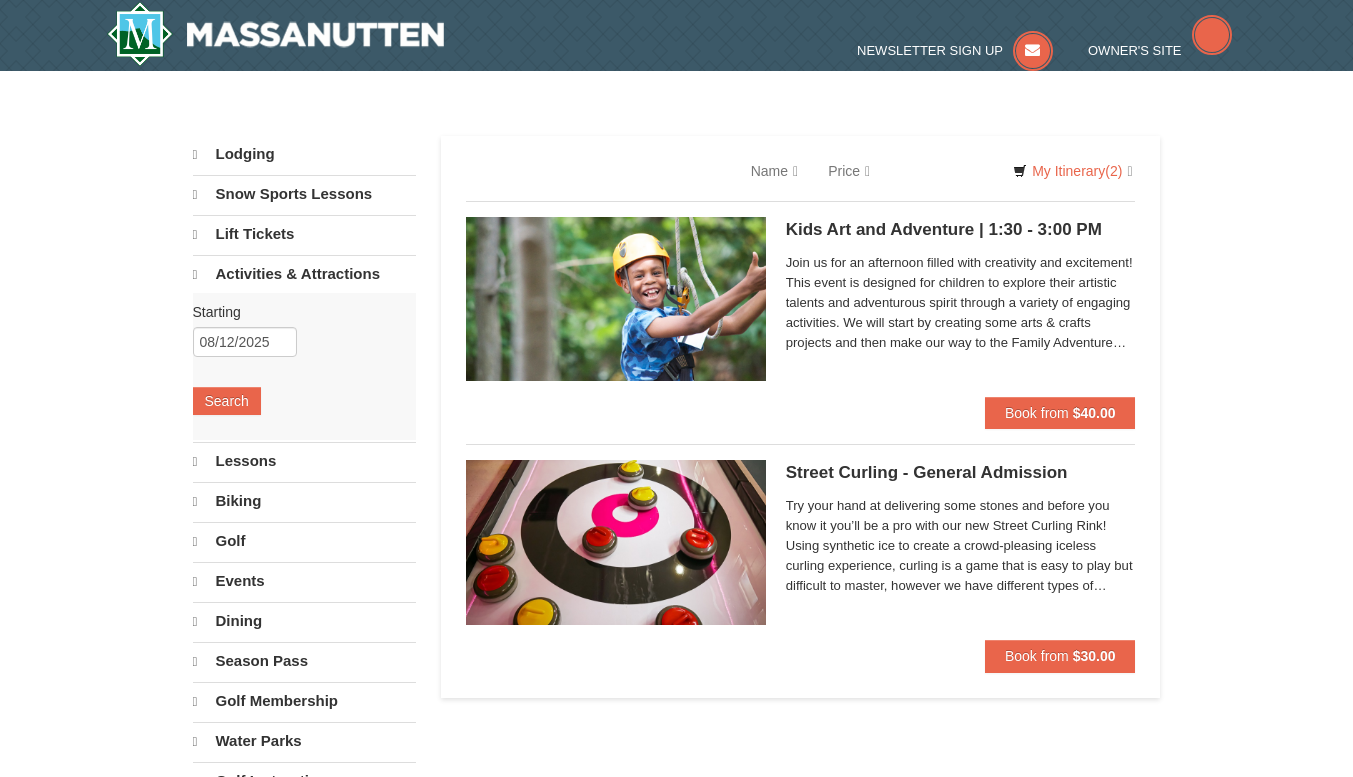 scroll, scrollTop: 0, scrollLeft: 0, axis: both 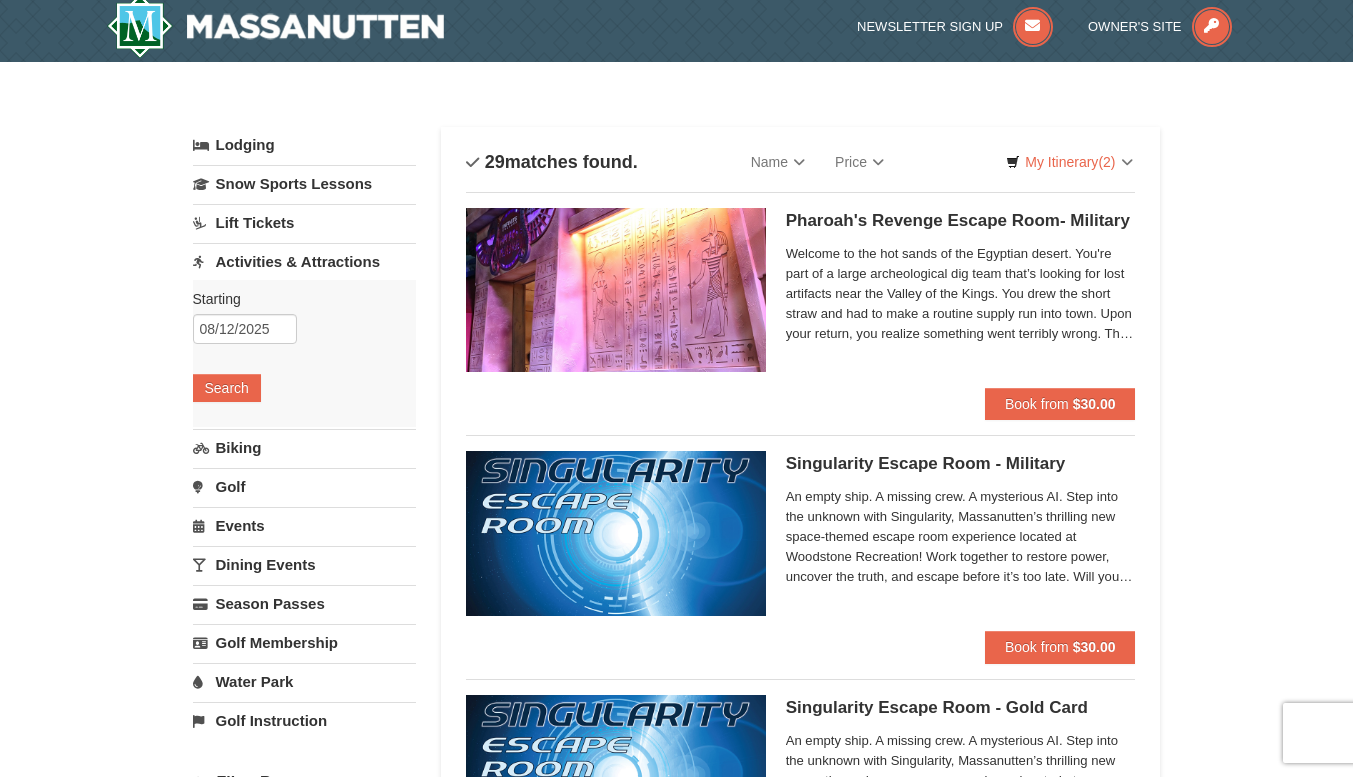 click on "Lift Tickets" at bounding box center [304, 222] 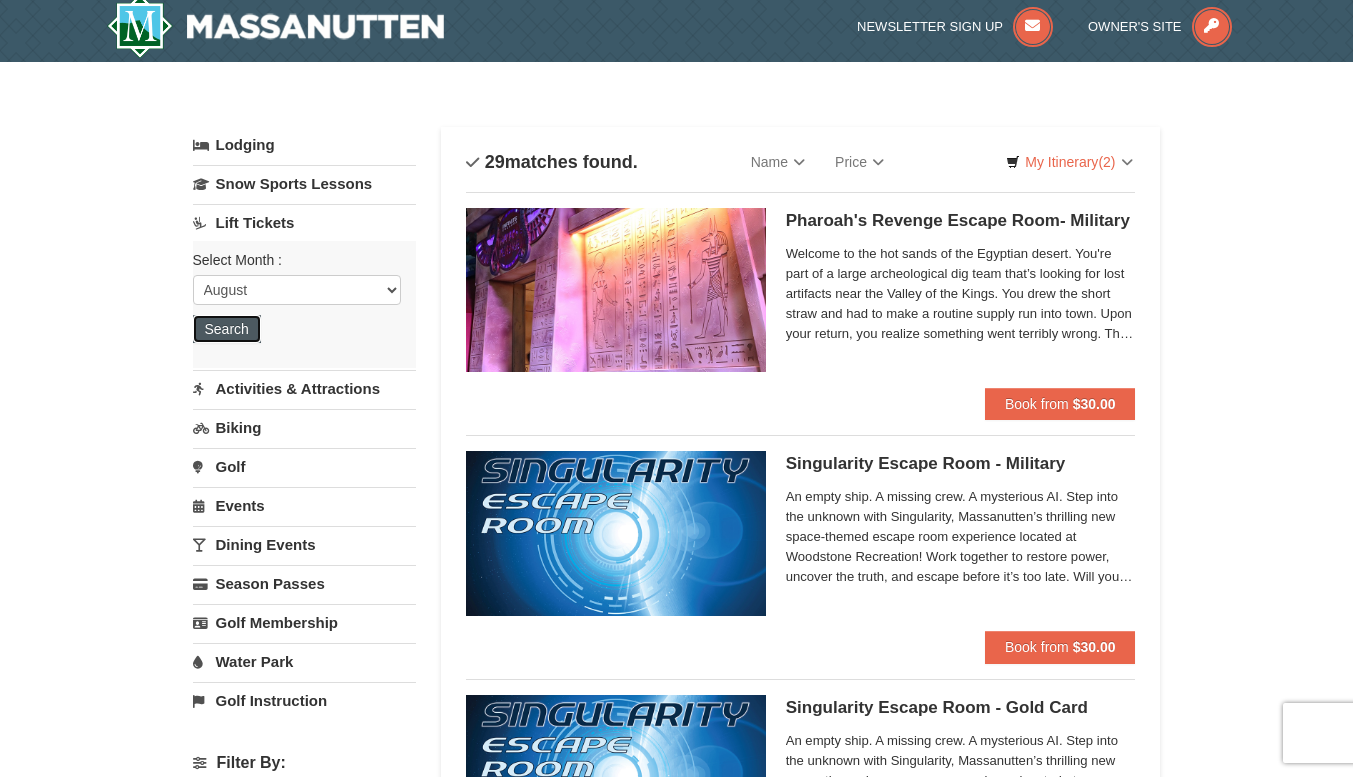 click on "Search" at bounding box center (227, 329) 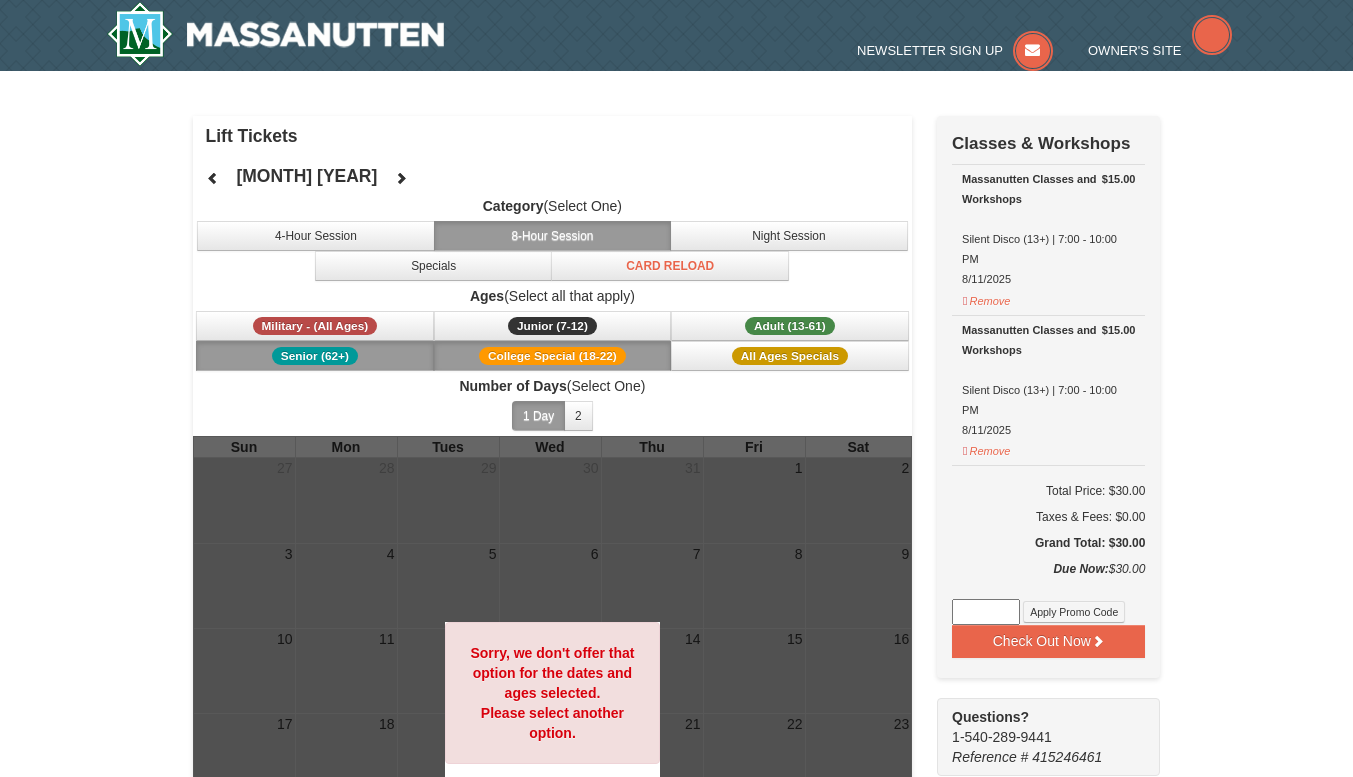 scroll, scrollTop: 0, scrollLeft: 0, axis: both 